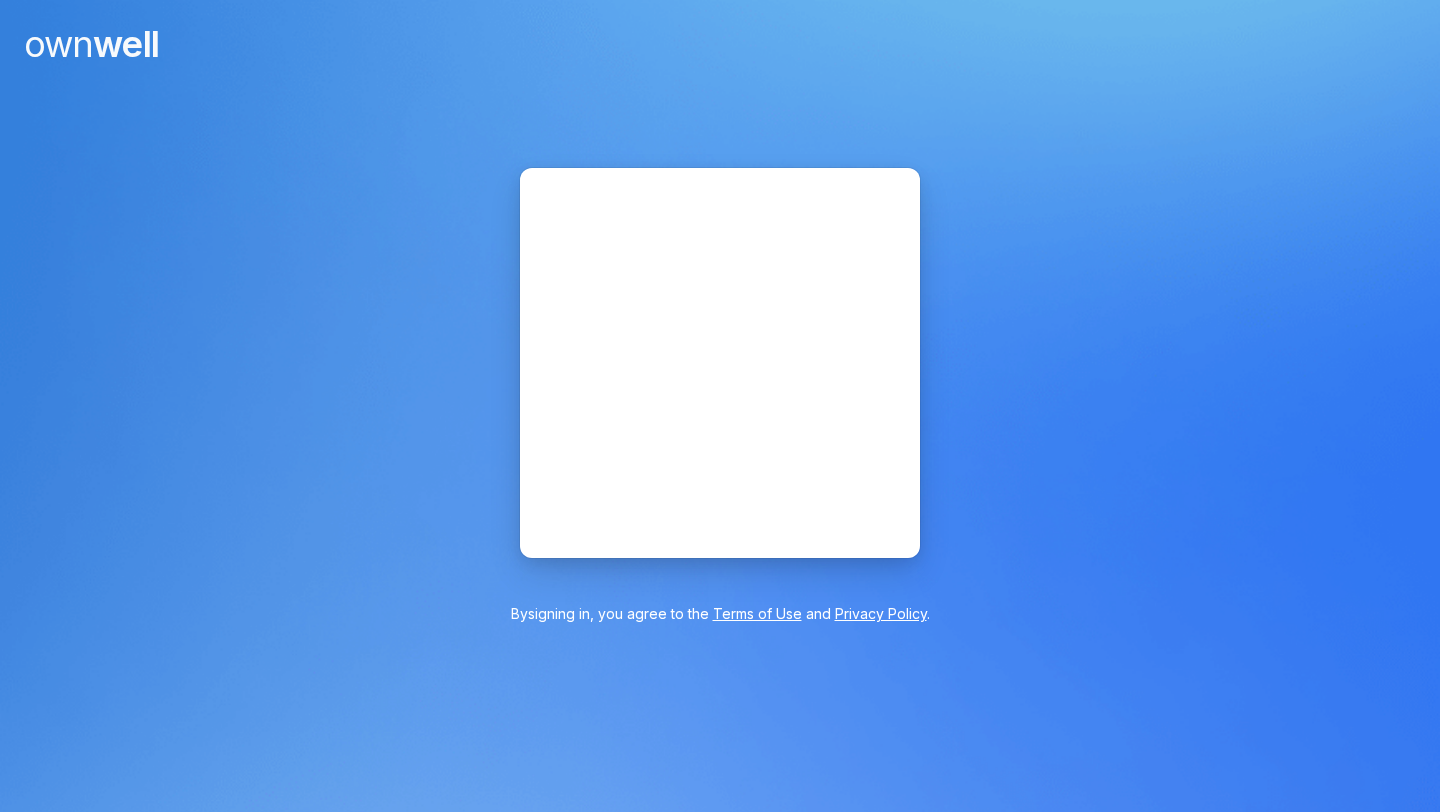 scroll, scrollTop: 0, scrollLeft: 0, axis: both 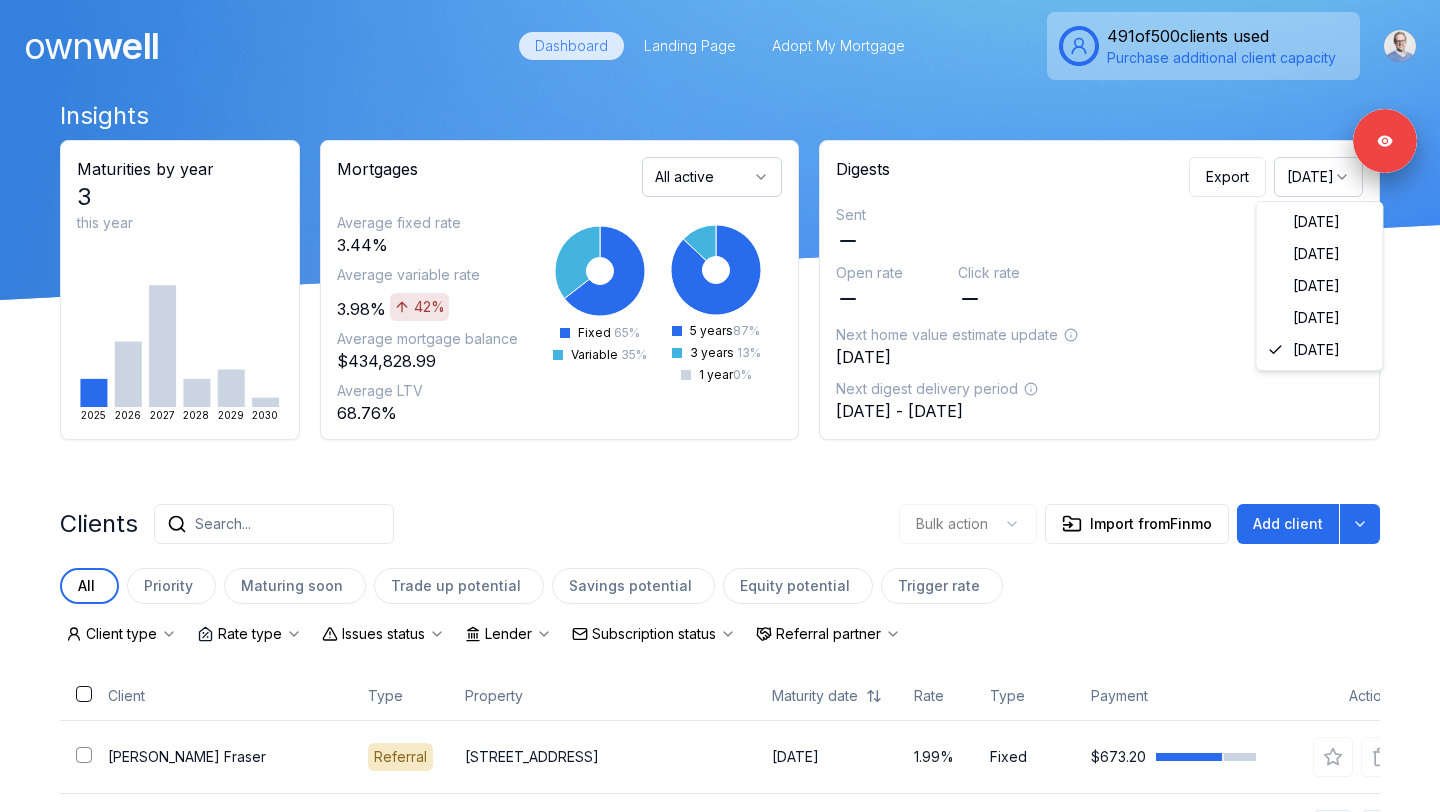 click on "[DATE]" at bounding box center (1318, 177) 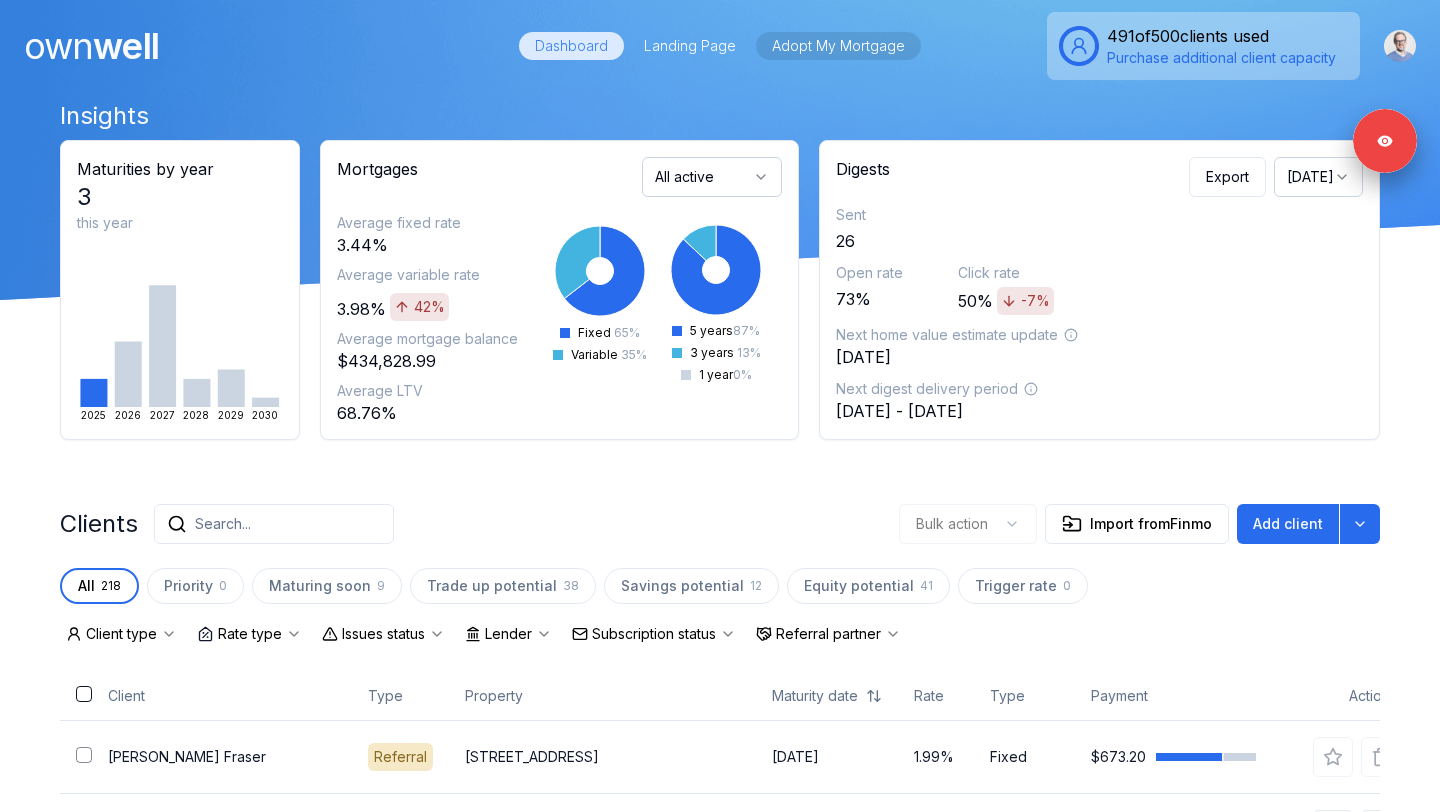 click on "Adopt My Mortgage" at bounding box center [838, 46] 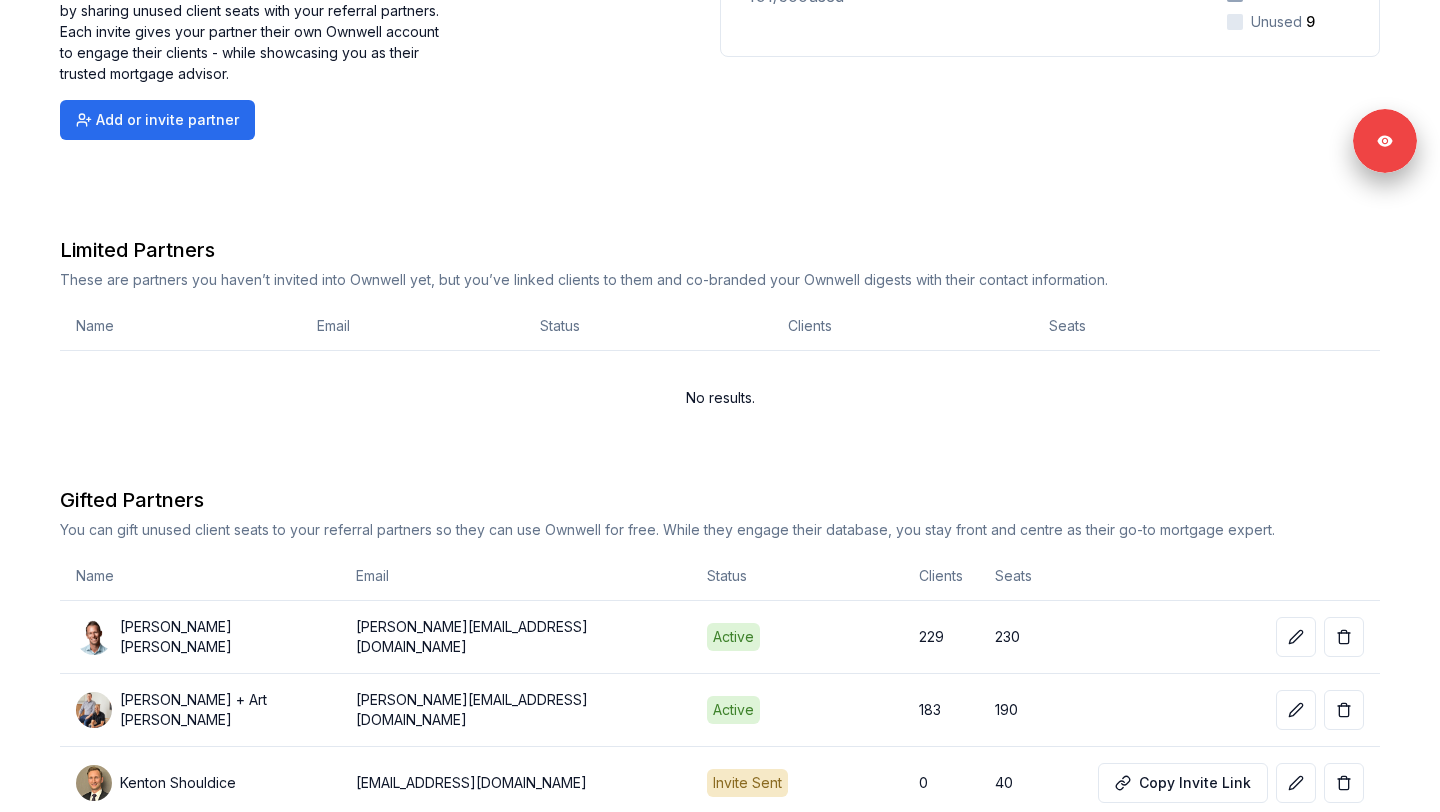 scroll, scrollTop: 311, scrollLeft: 0, axis: vertical 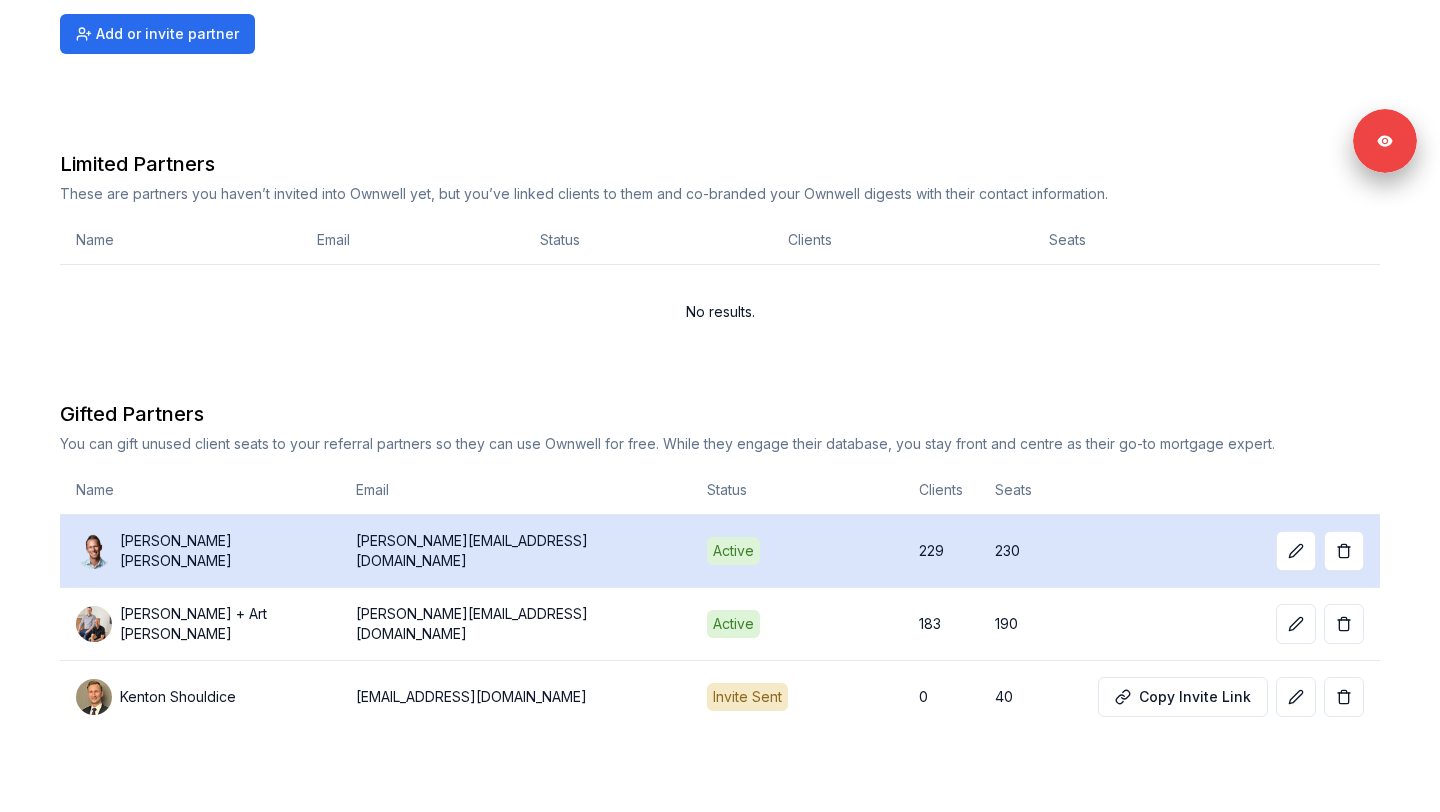 click on "Bryan   Herman" at bounding box center (200, 551) 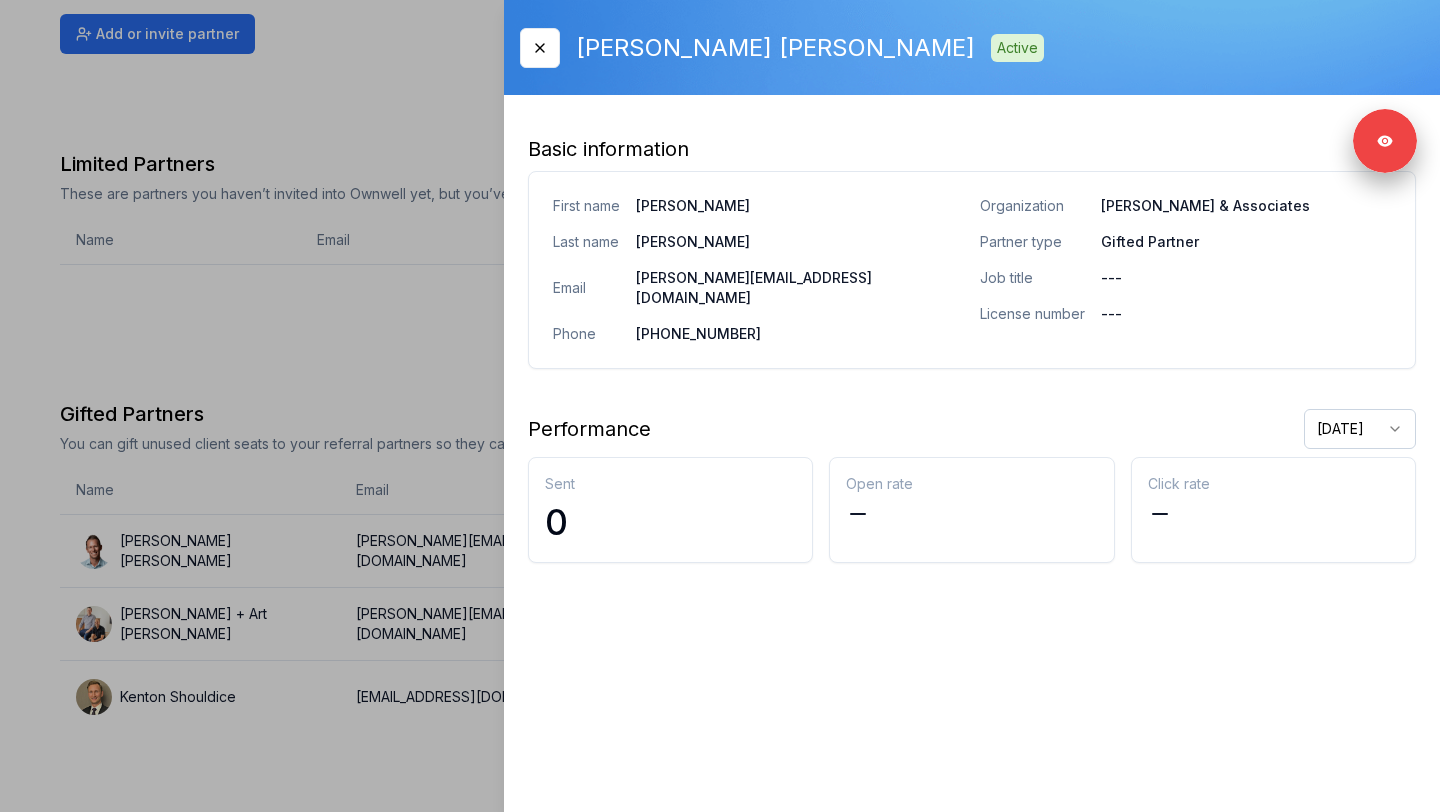 click on "Ownwell's platform is not optimized for mobile at this time.   For the best experience, please use a   desktop or laptop  to manage your account.   Note:  The   personalized homeownership reports   you generate for clients   are fully mobile-friendly   and can be easily viewed on any device. own well Dashboard Landing Page Adopt My Mortgage 491  of  500  clients used Purchase additional client capacity Adopt My Mortgage Your network is your superpower.   Expand your reach by sharing unused client seats with your referral partners. Each invite gives your partner their own Ownwell account to engage their clients - while showcasing you as their trusted mortgage advisor. Add or invite partner Your Client Seats 491  /  500  used Used by you 31 Gifted 460 Unused 9 Limited Partners These are partners you haven’t invited into Ownwell yet, but you’ve linked clients to them and co-branded your Ownwell digests with their contact information. Name Email Status Clients Seats No results. Gifted Partners Name Email" at bounding box center [720, -264] 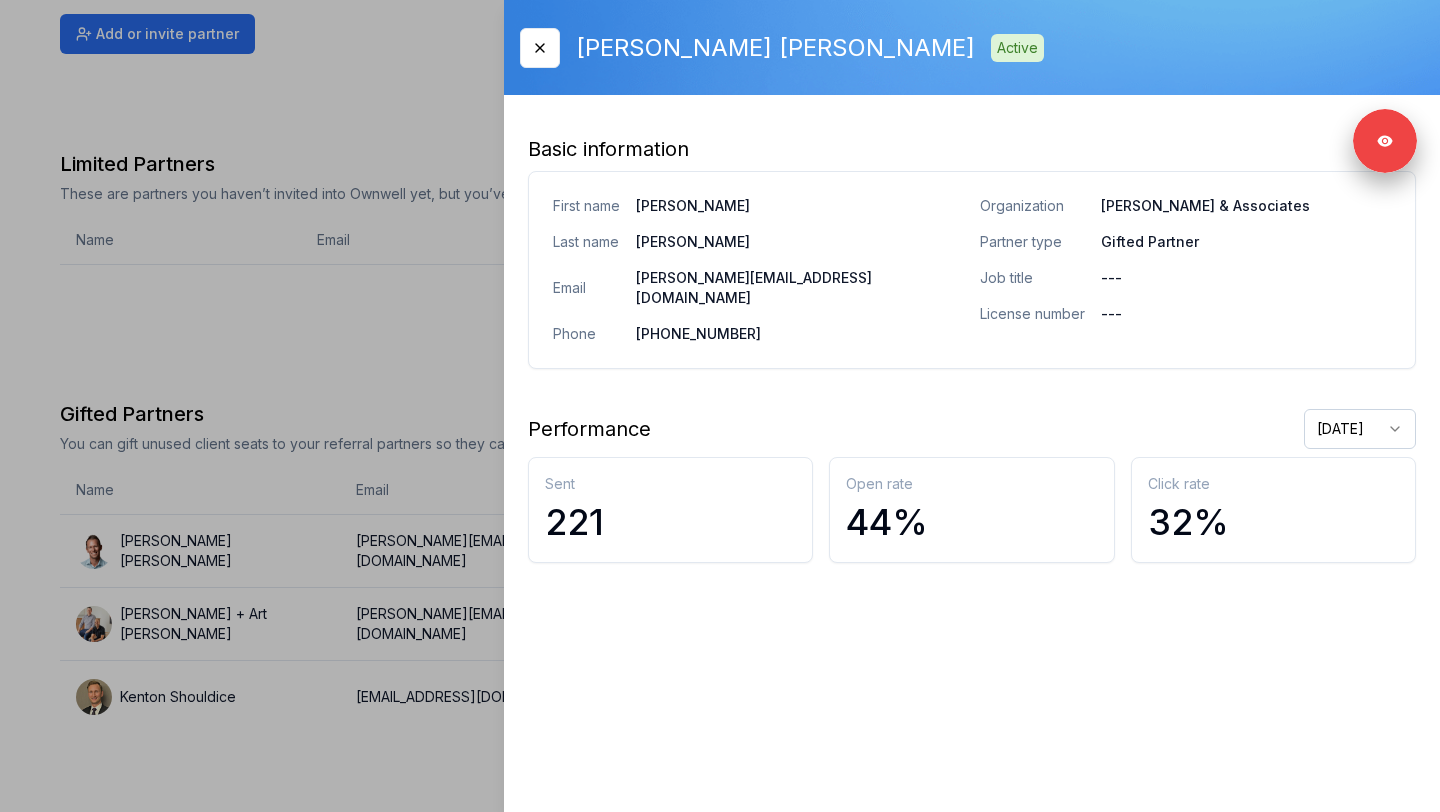 click at bounding box center [720, 406] 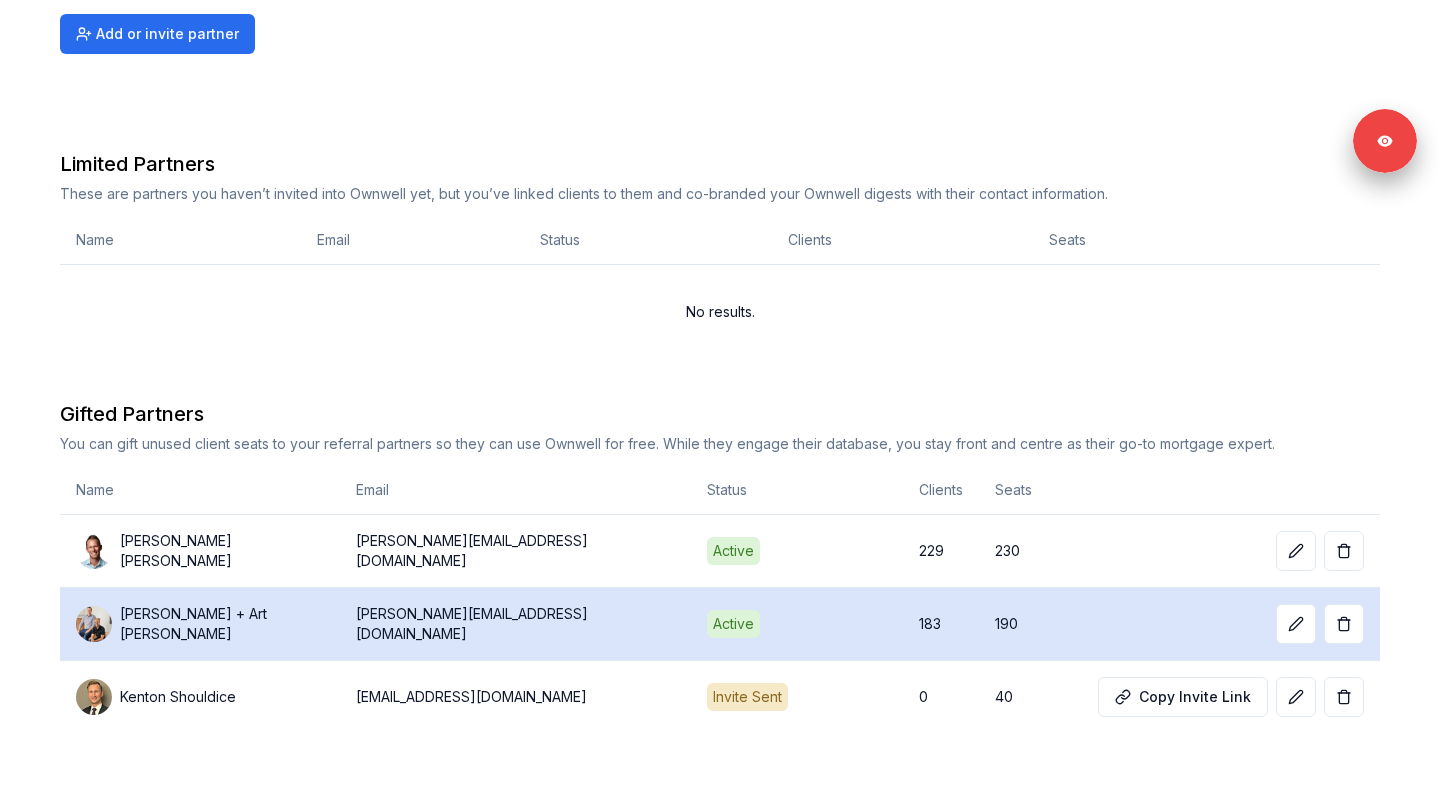 click on "Josh Methot +   Art Leslie" at bounding box center [222, 624] 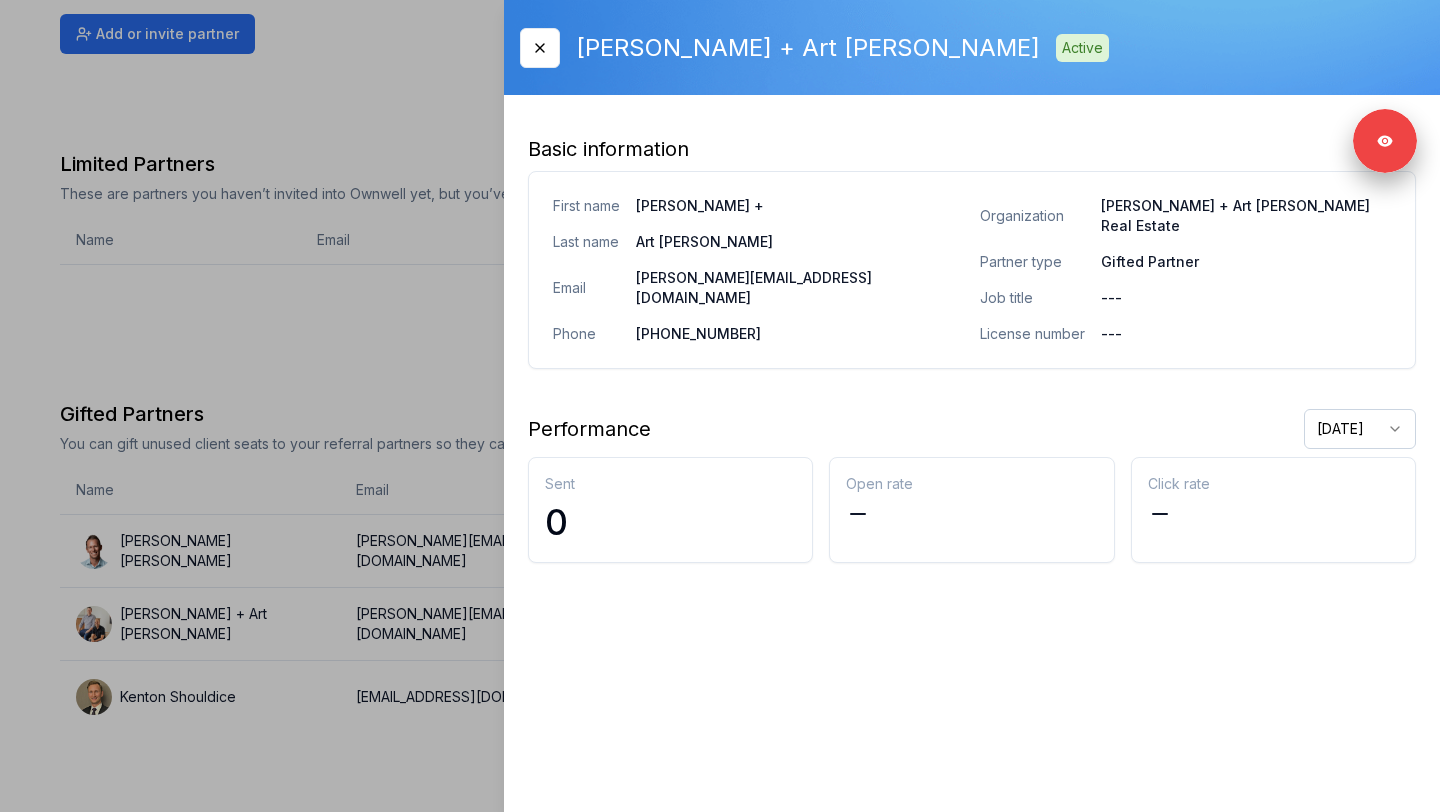 click on "Ownwell's platform is not optimized for mobile at this time.   For the best experience, please use a   desktop or laptop  to manage your account.   Note:  The   personalized homeownership reports   you generate for clients   are fully mobile-friendly   and can be easily viewed on any device. own well Dashboard Landing Page Adopt My Mortgage 491  of  500  clients used Purchase additional client capacity Adopt My Mortgage Your network is your superpower.   Expand your reach by sharing unused client seats with your referral partners. Each invite gives your partner their own Ownwell account to engage their clients - while showcasing you as their trusted mortgage advisor. Add or invite partner Your Client Seats 491  /  500  used Used by you 31 Gifted 460 Unused 9 Limited Partners These are partners you haven’t invited into Ownwell yet, but you’ve linked clients to them and co-branded your Ownwell digests with their contact information. Name Email Status Clients Seats No results. Gifted Partners Name Email" at bounding box center [720, -264] 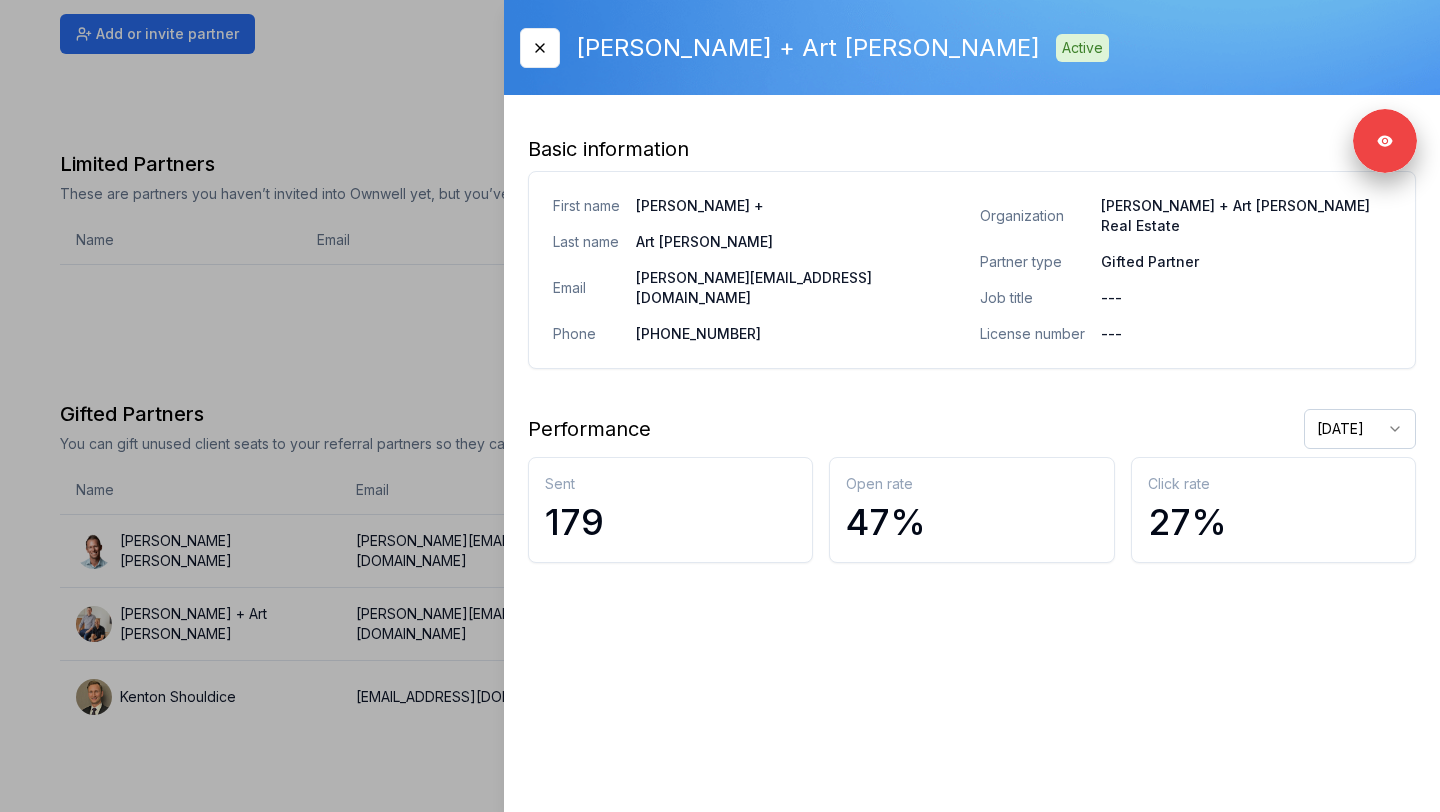 click at bounding box center [720, 406] 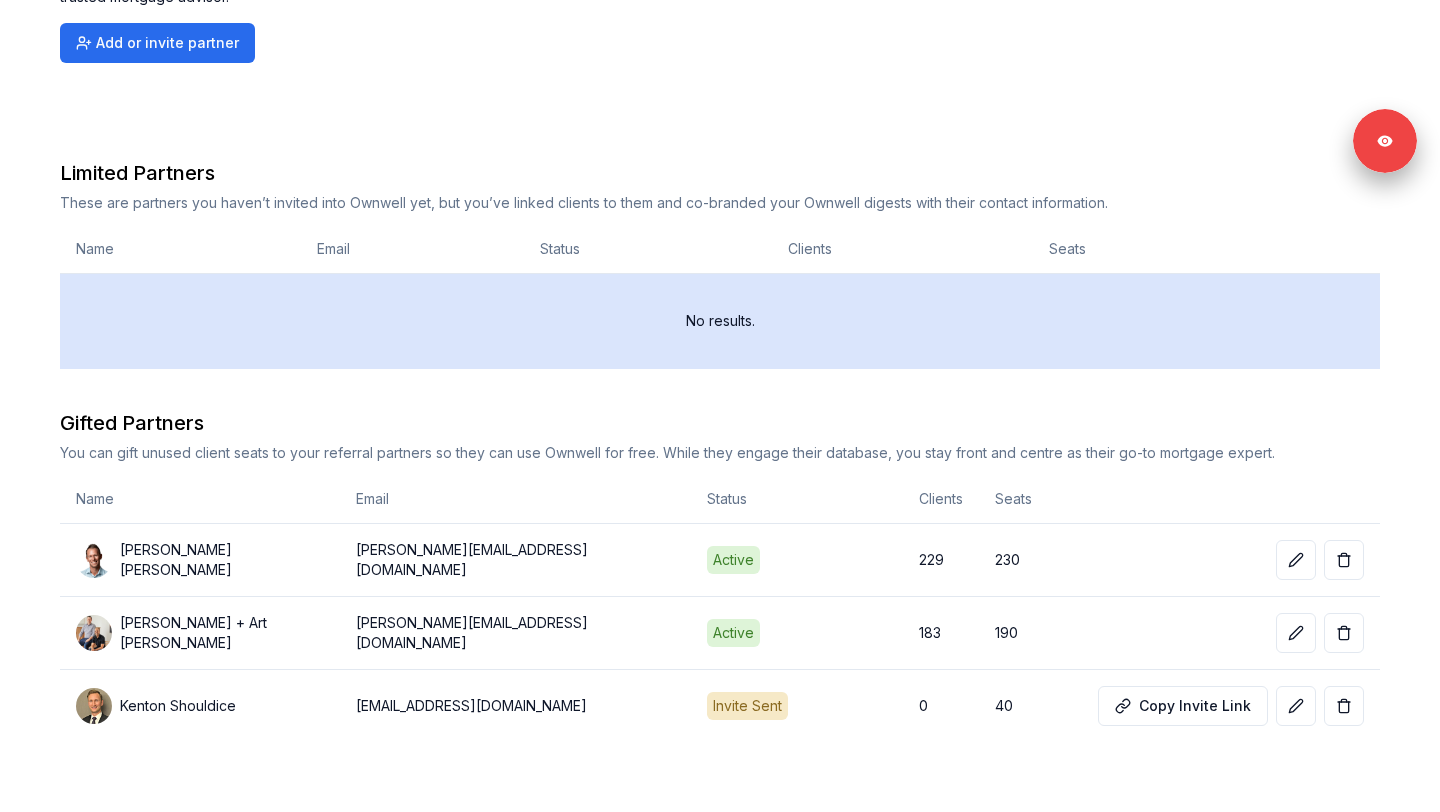 scroll, scrollTop: 0, scrollLeft: 0, axis: both 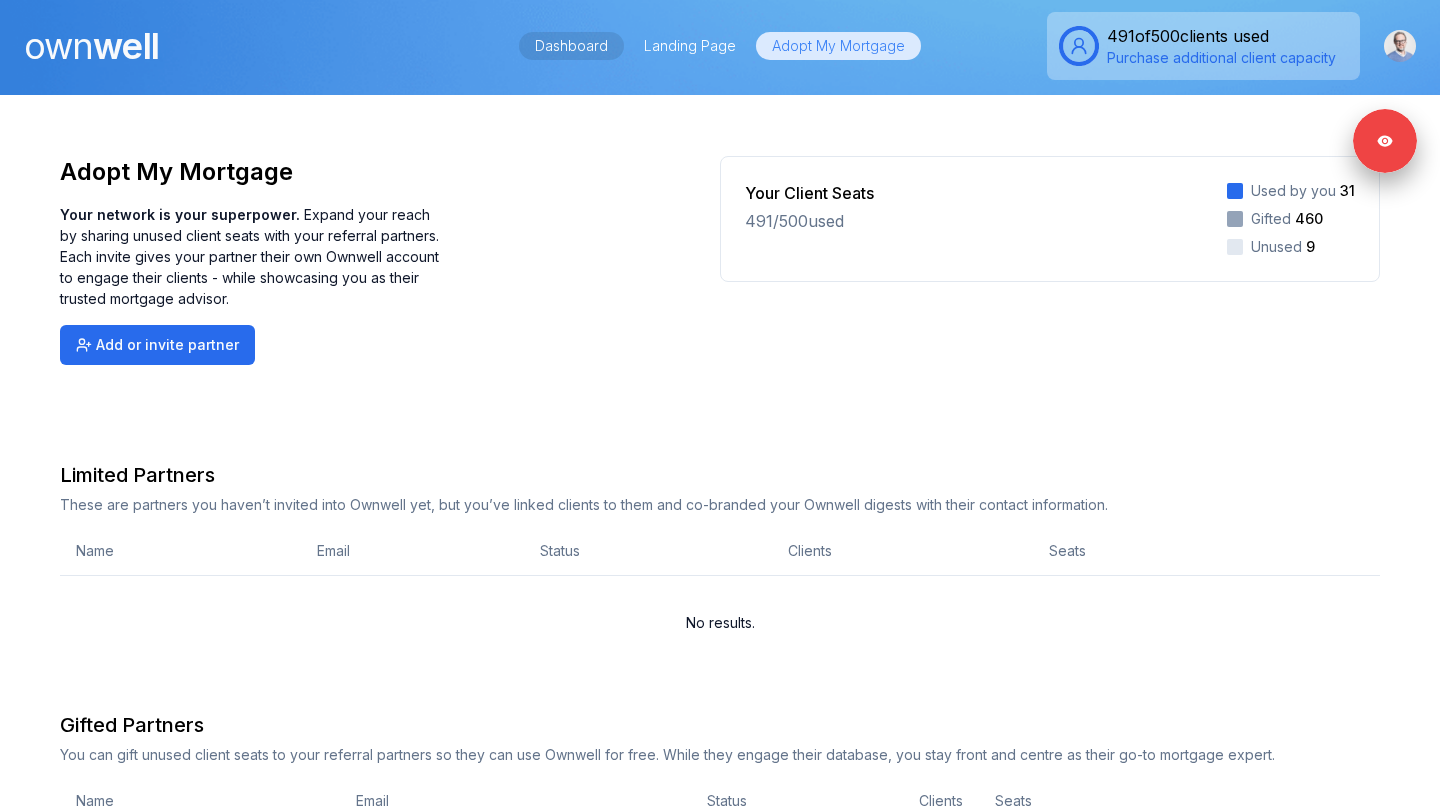 click on "Dashboard" at bounding box center (571, 46) 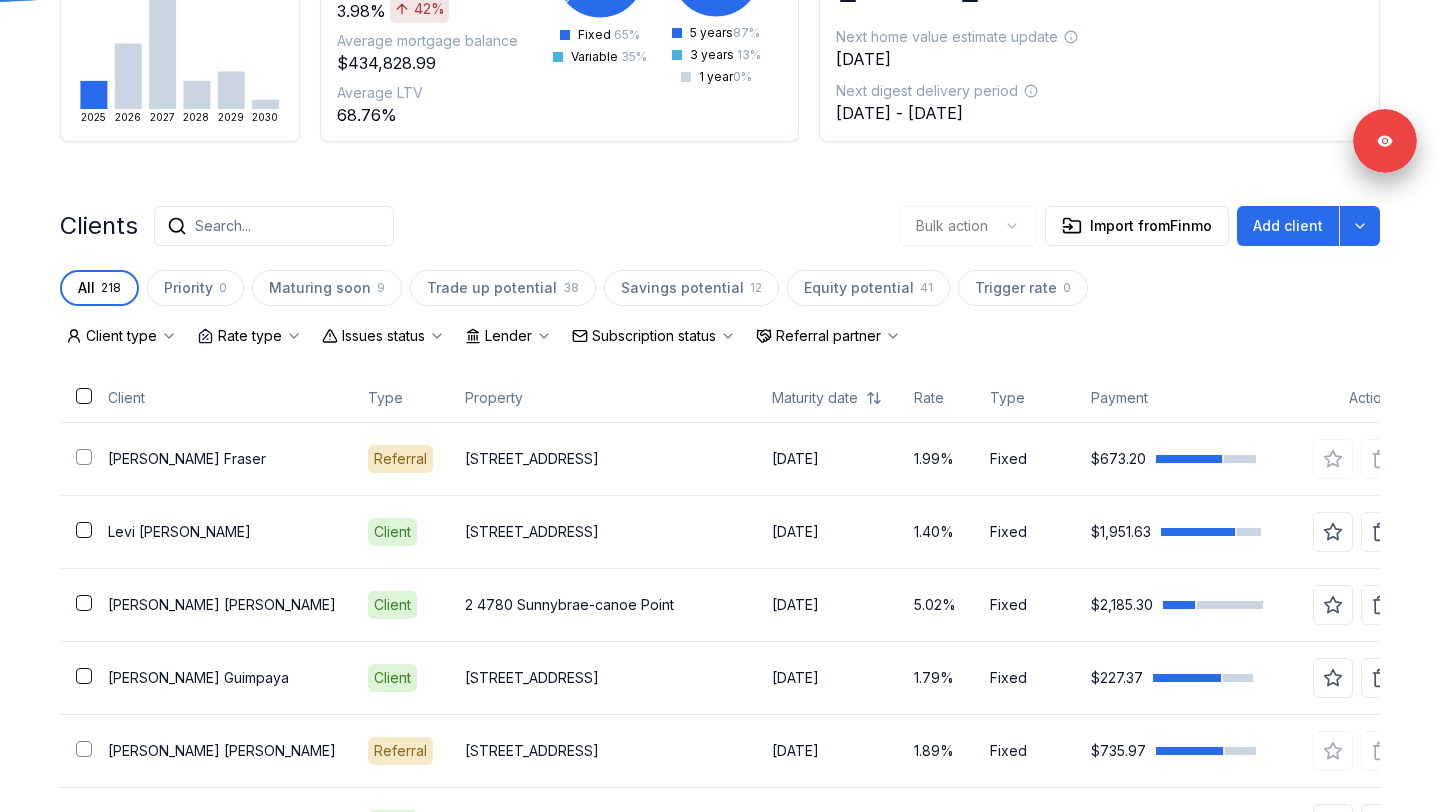 scroll, scrollTop: 343, scrollLeft: 0, axis: vertical 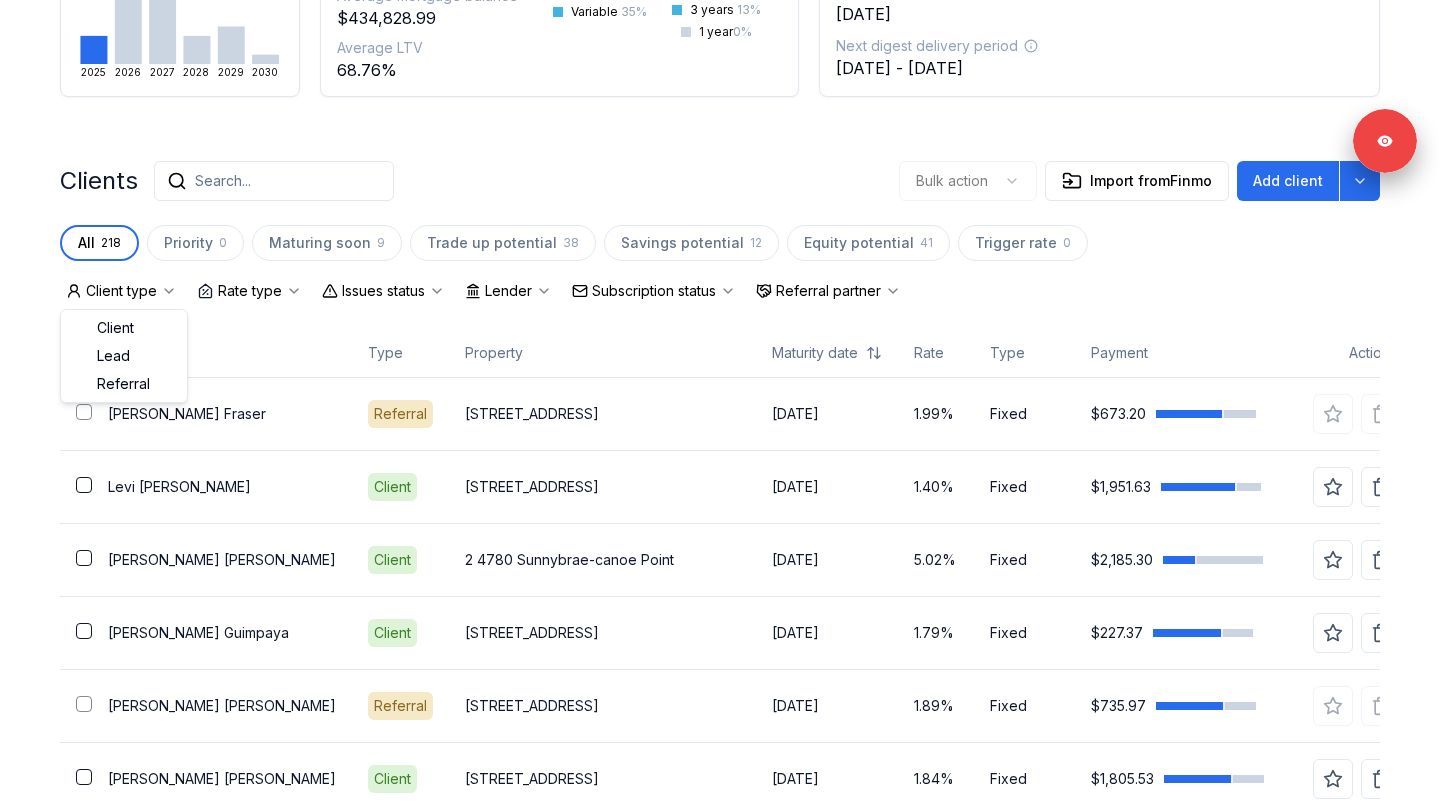 click on "Client type" at bounding box center [121, 291] 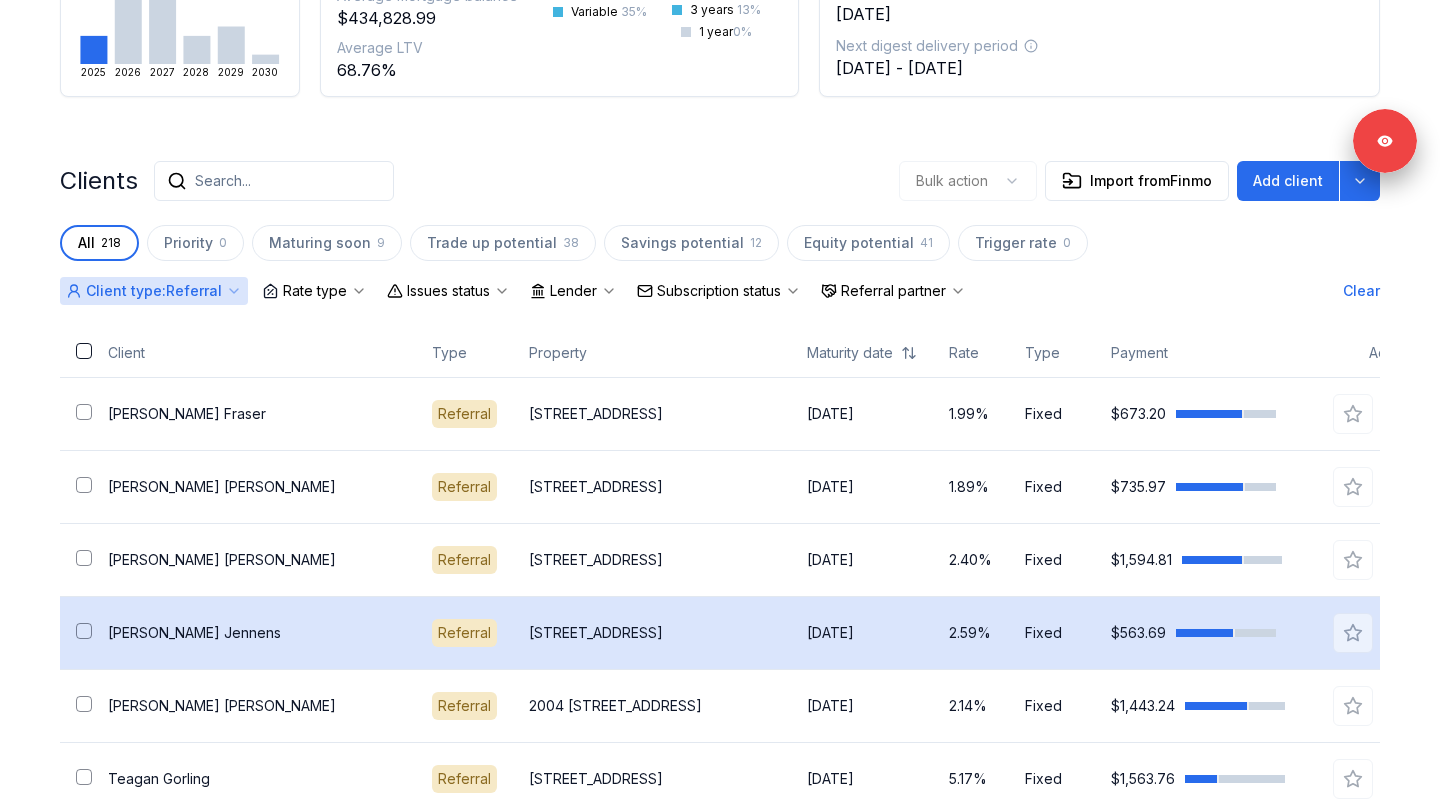 scroll, scrollTop: 0, scrollLeft: 34, axis: horizontal 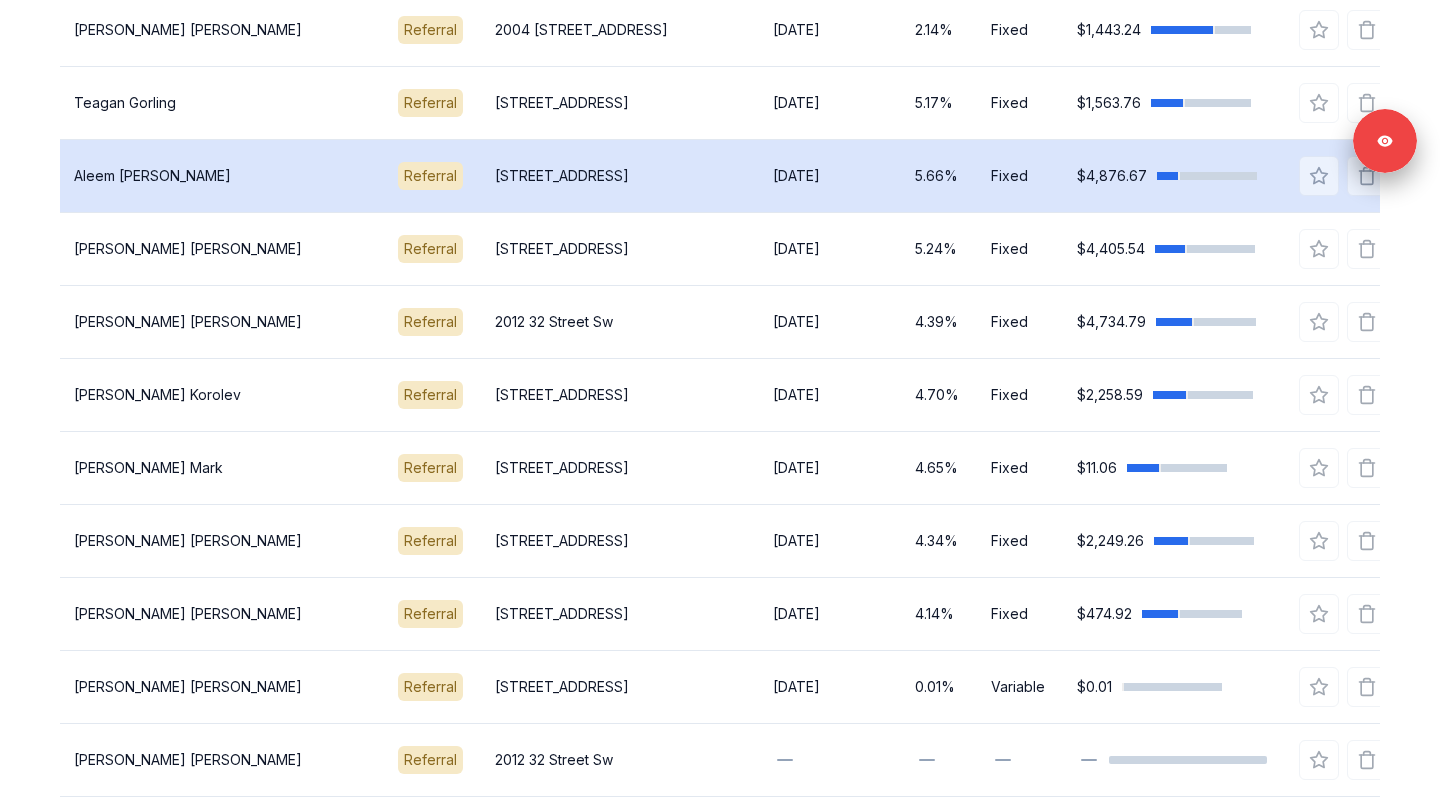 click on "Aleem   Kara" at bounding box center [220, 176] 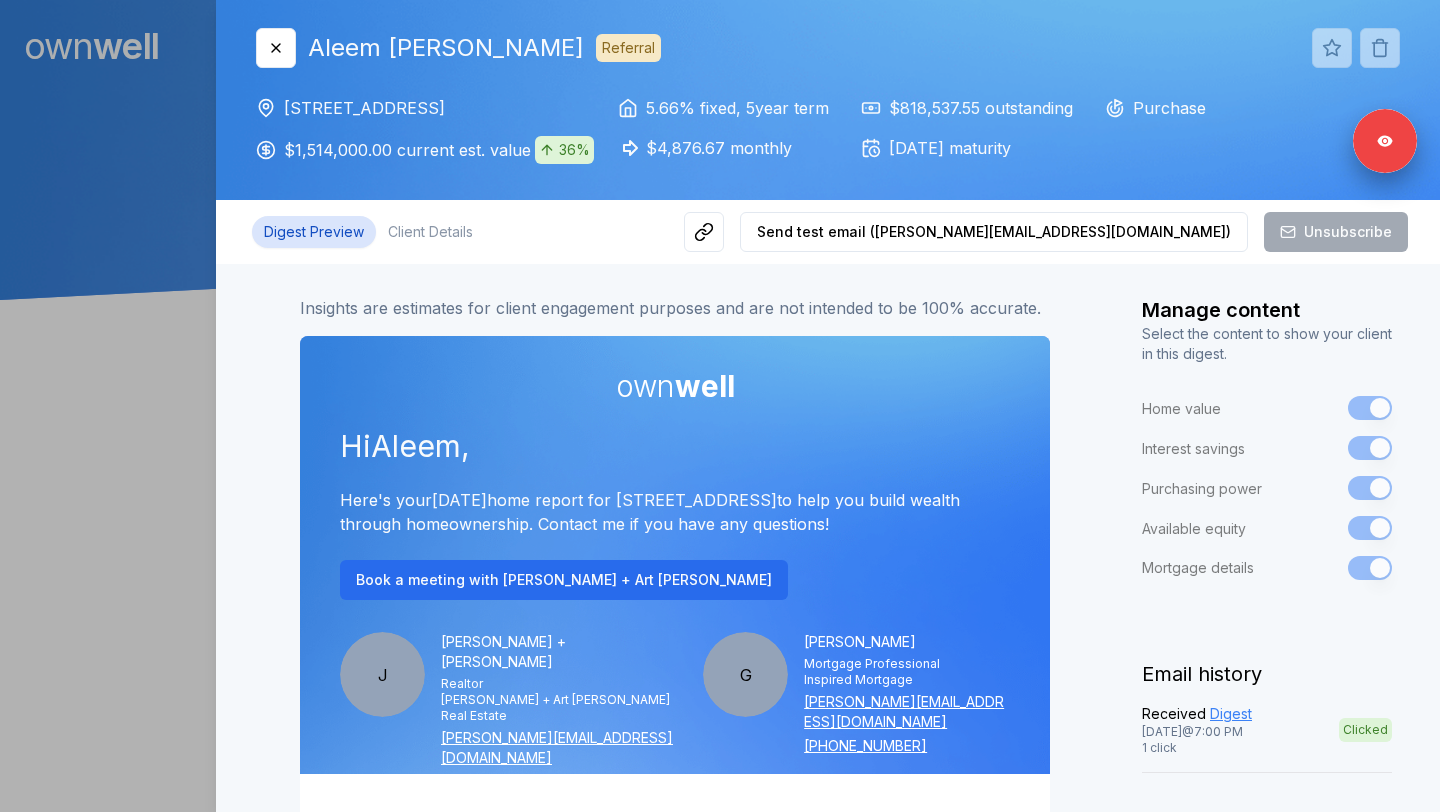 scroll, scrollTop: 0, scrollLeft: 0, axis: both 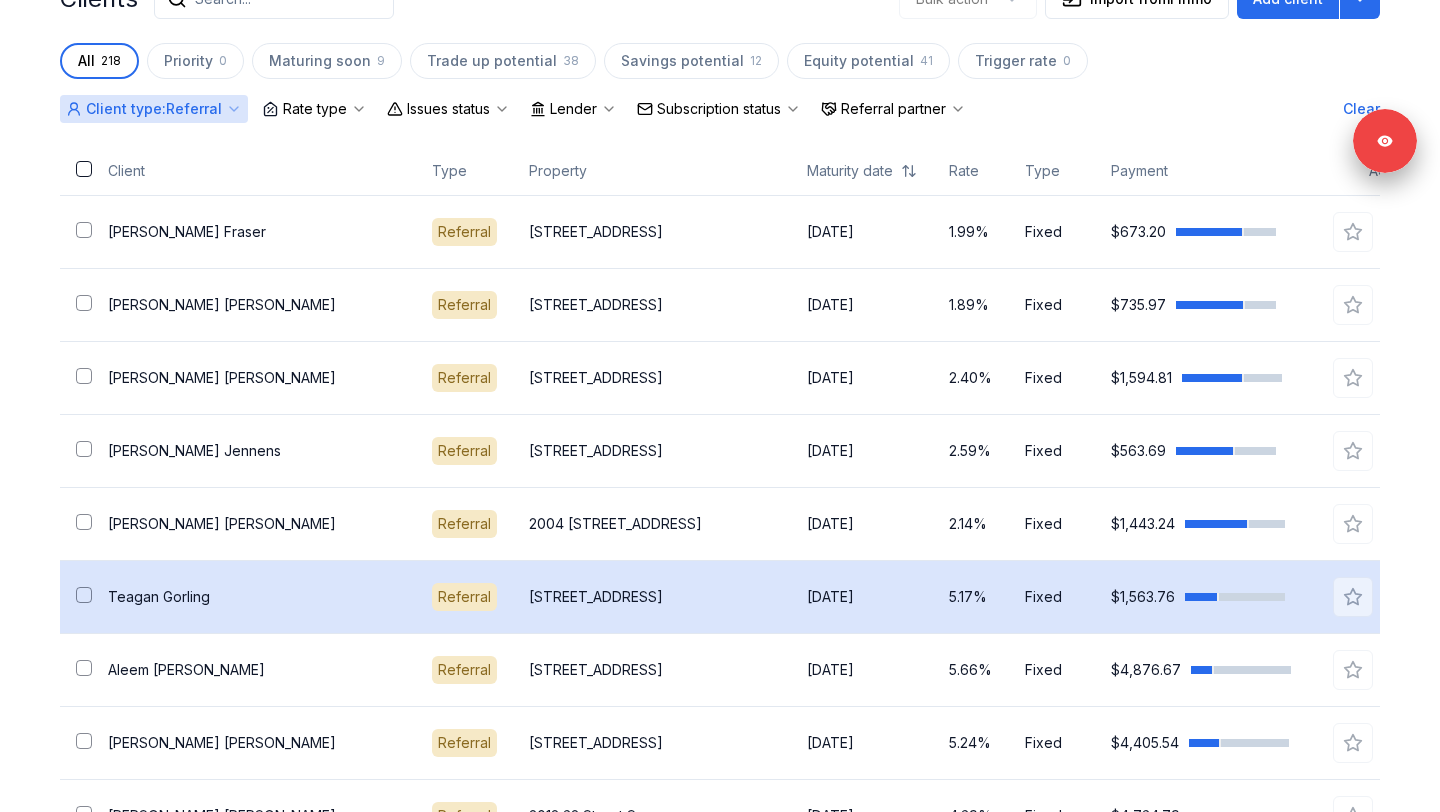 click on "Teagan   Gorling" at bounding box center (254, 597) 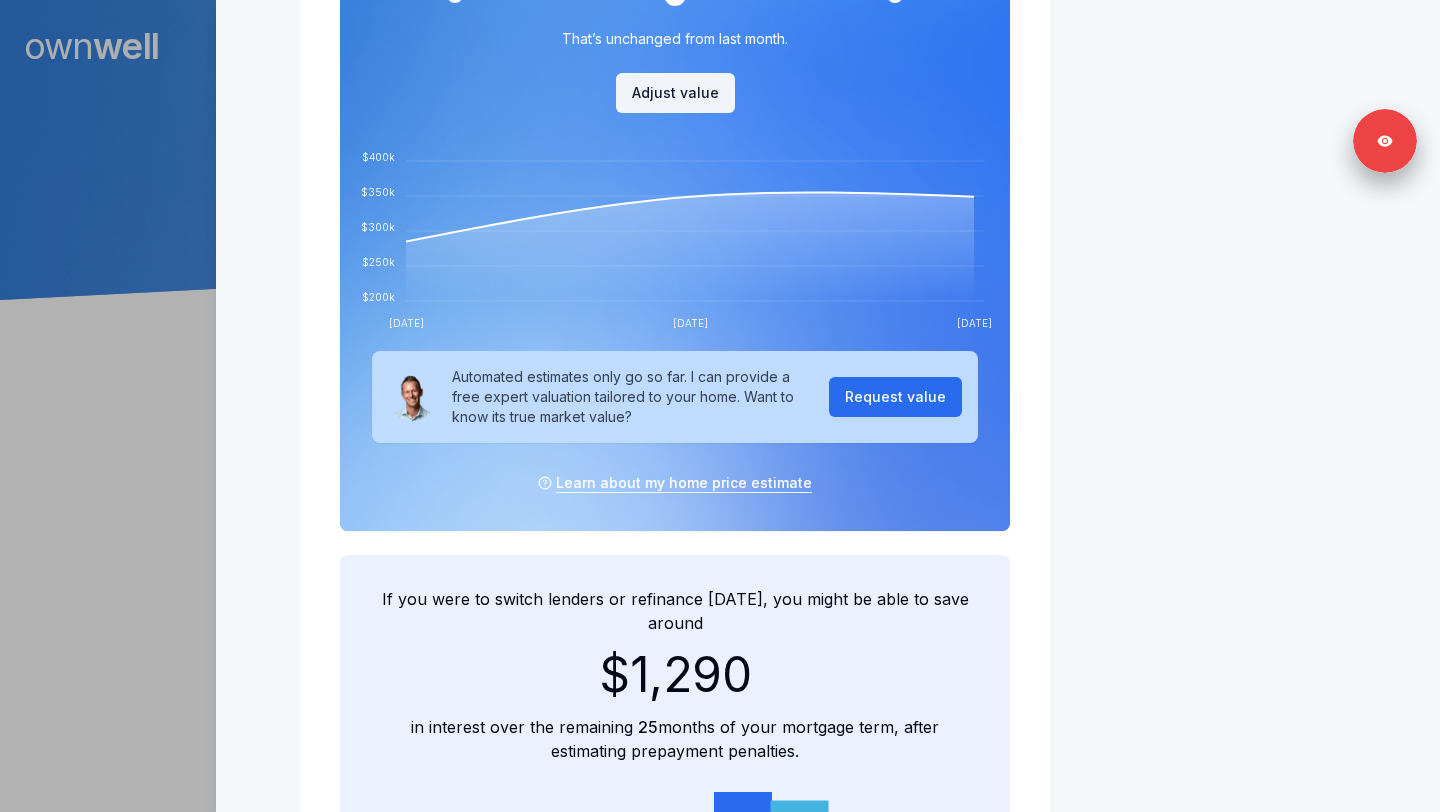 scroll, scrollTop: 1321, scrollLeft: 0, axis: vertical 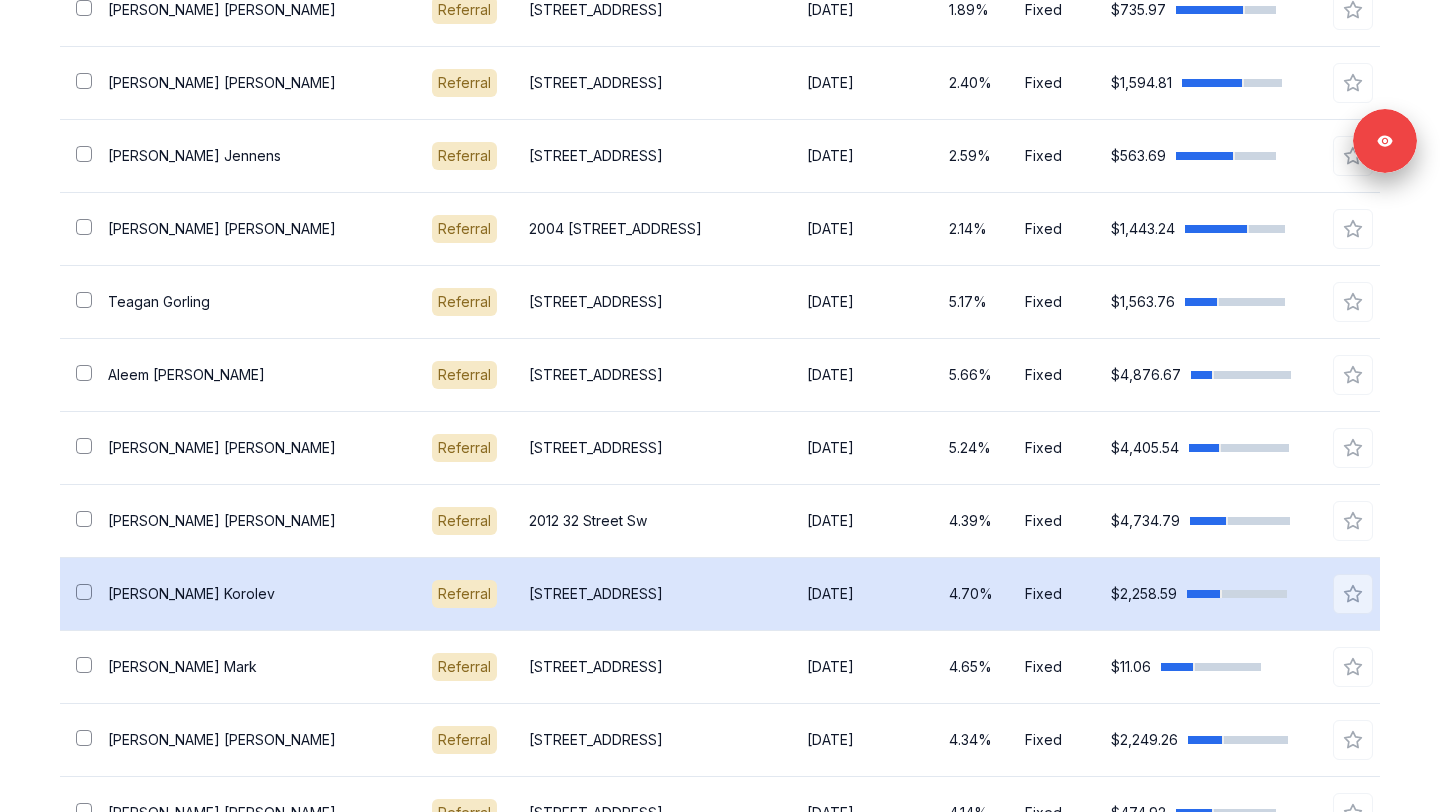 click on "Olga   Korolev" at bounding box center [254, 594] 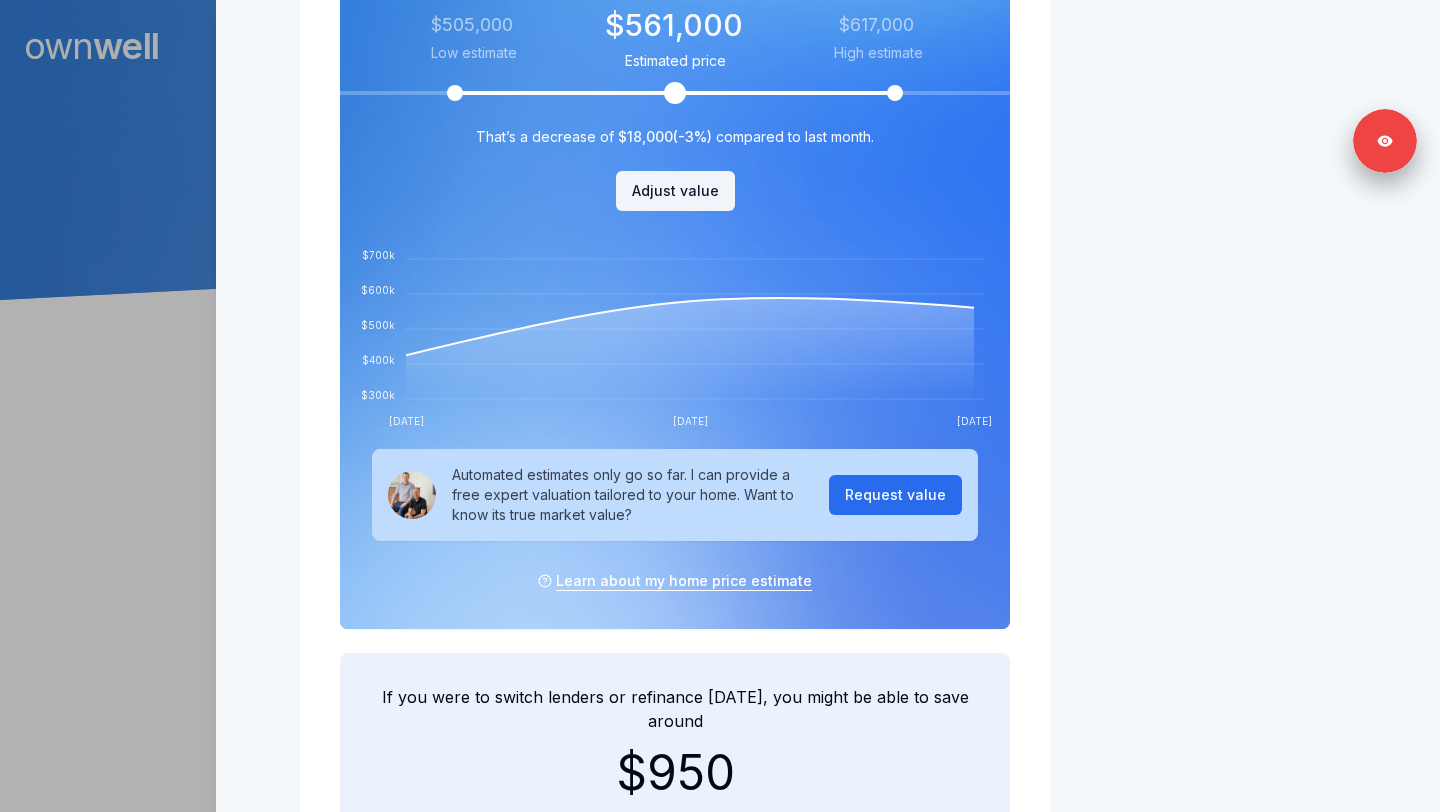 scroll, scrollTop: 1261, scrollLeft: 0, axis: vertical 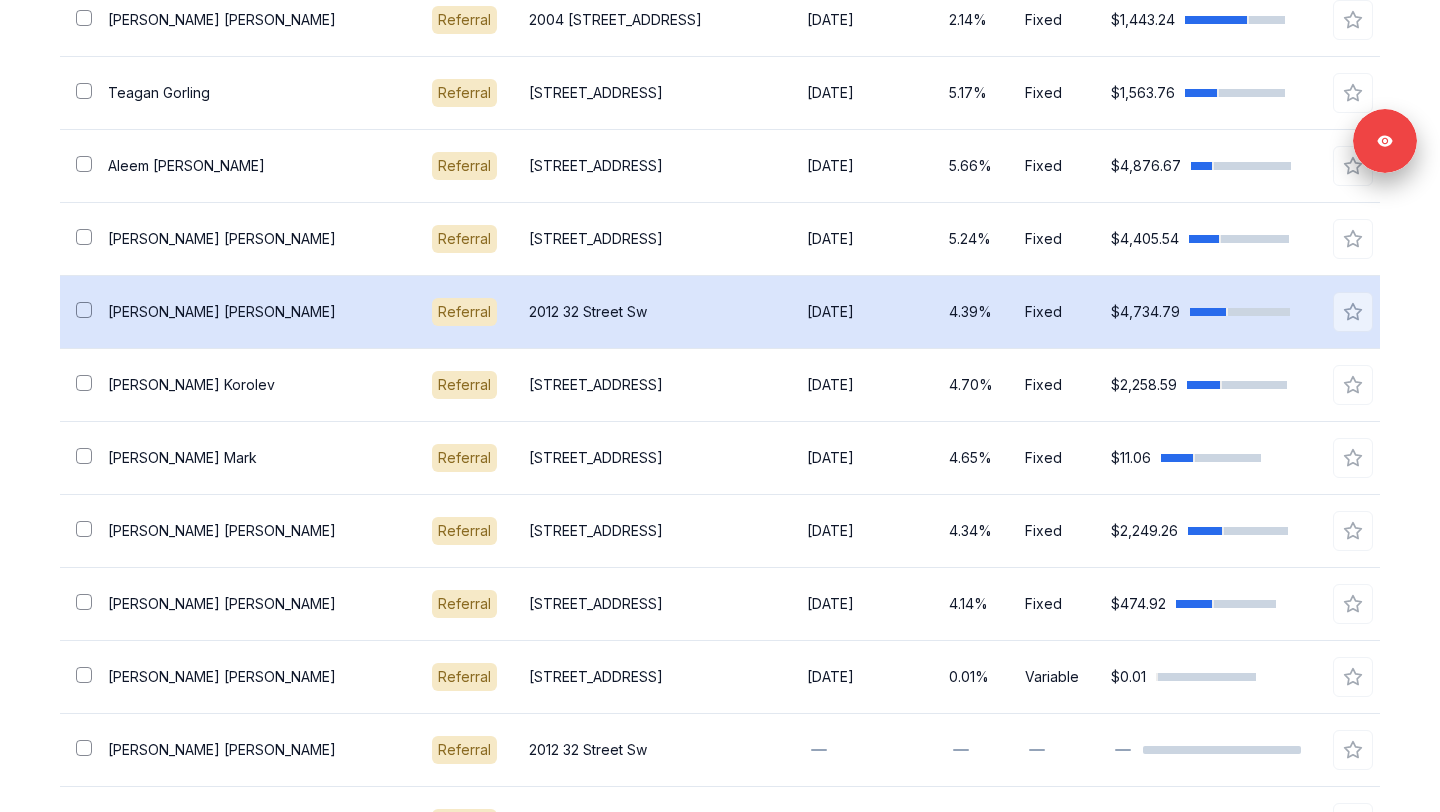 click on "Alex   Garcia" at bounding box center (254, 312) 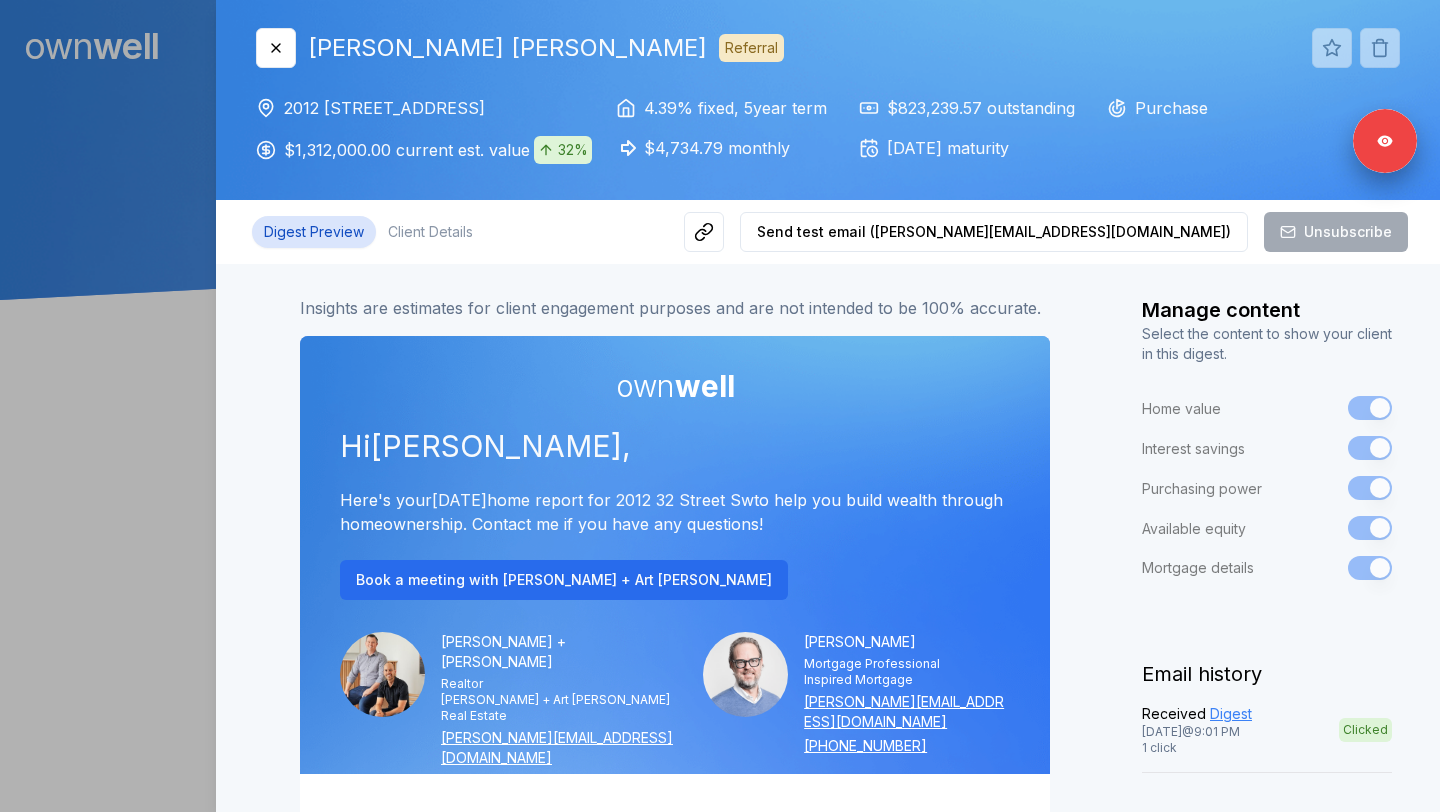 scroll, scrollTop: 0, scrollLeft: 0, axis: both 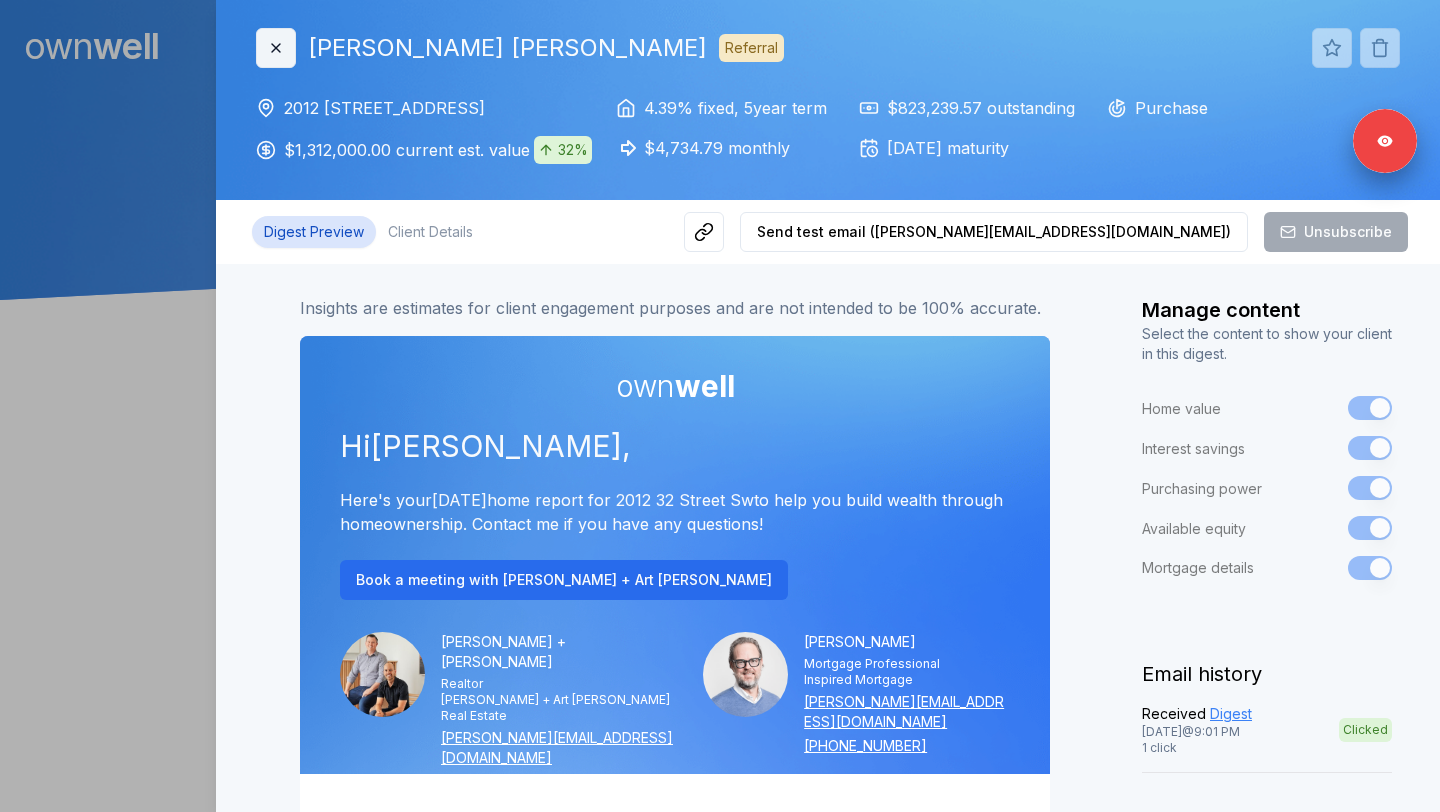 click 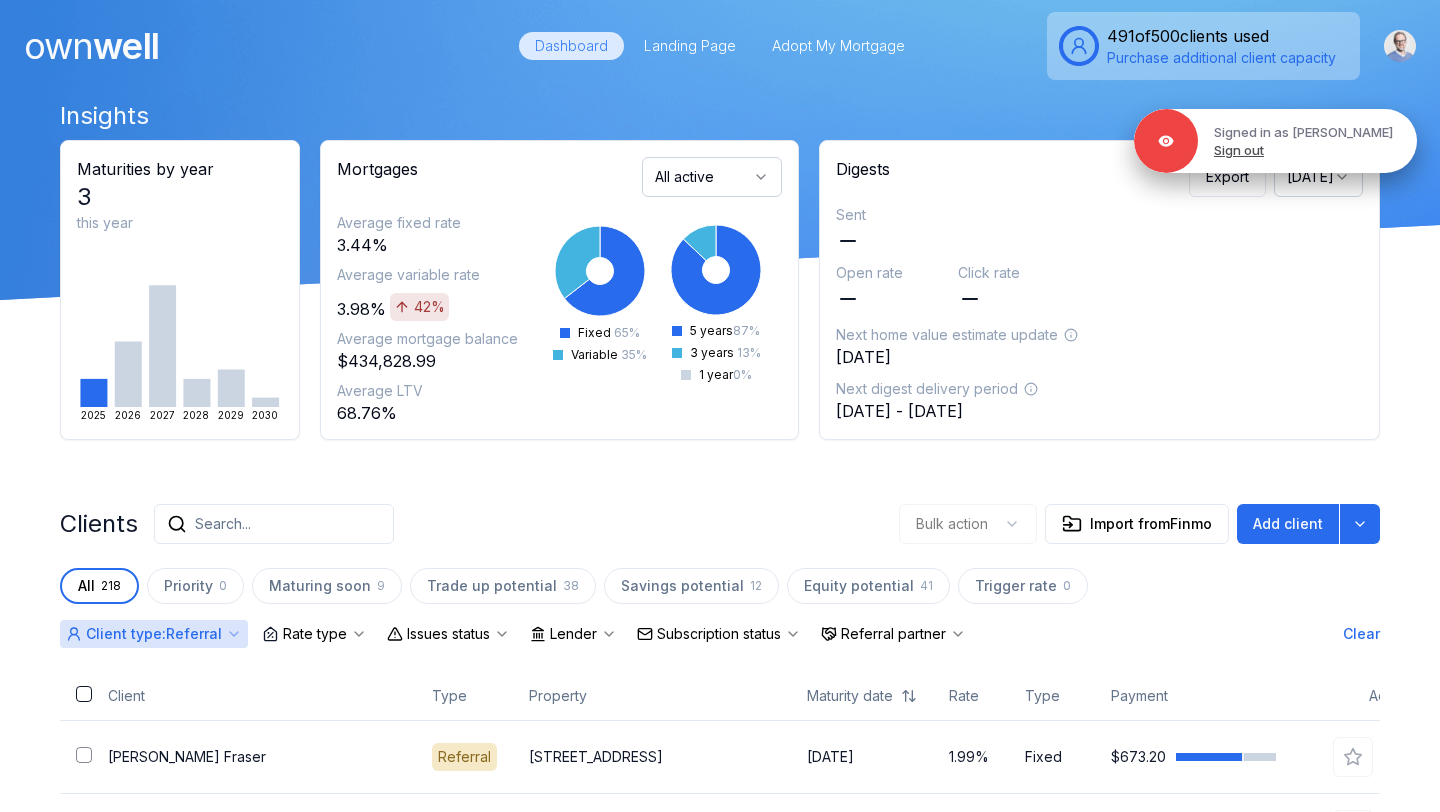 click on "Sign out" at bounding box center [1239, 150] 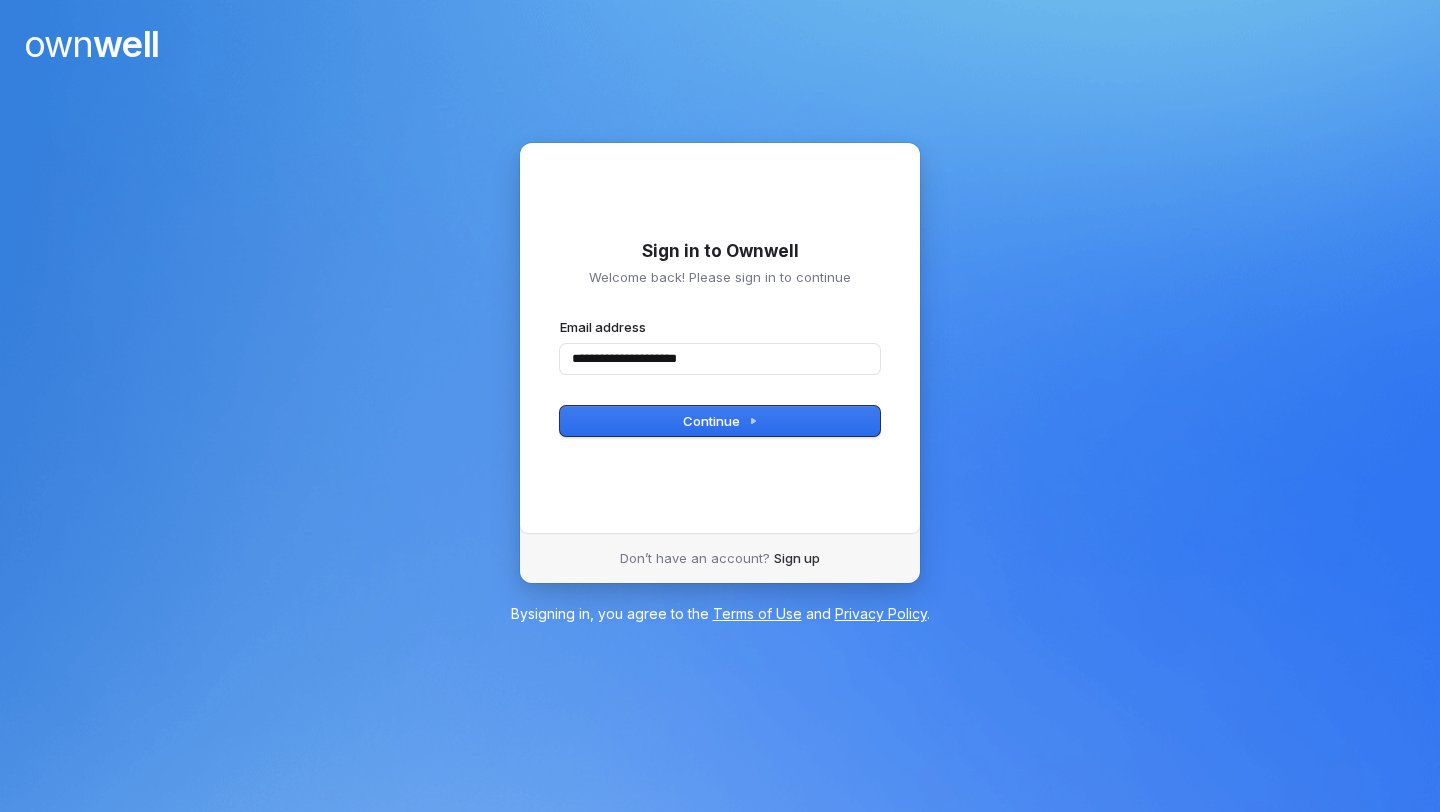 type on "**********" 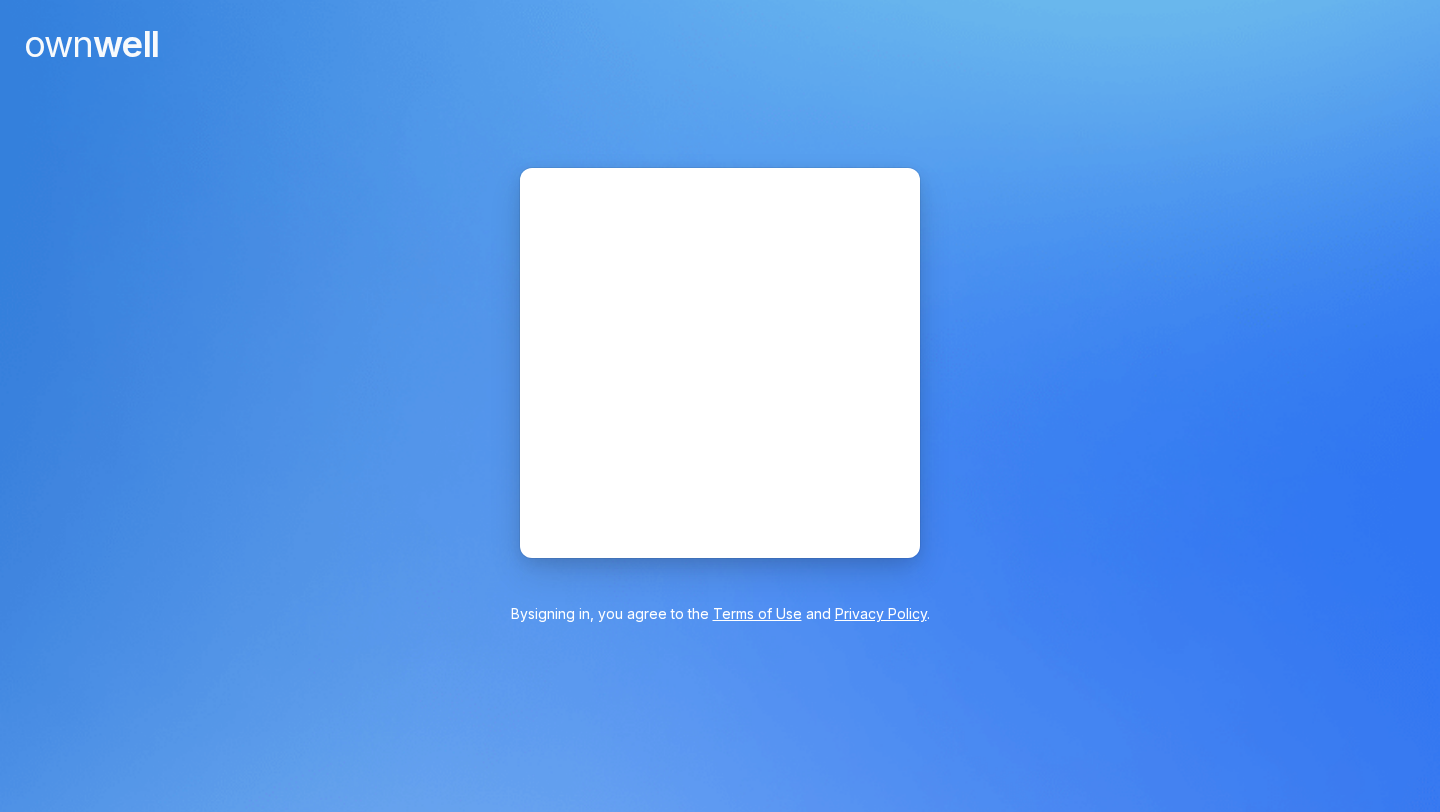 scroll, scrollTop: 0, scrollLeft: 0, axis: both 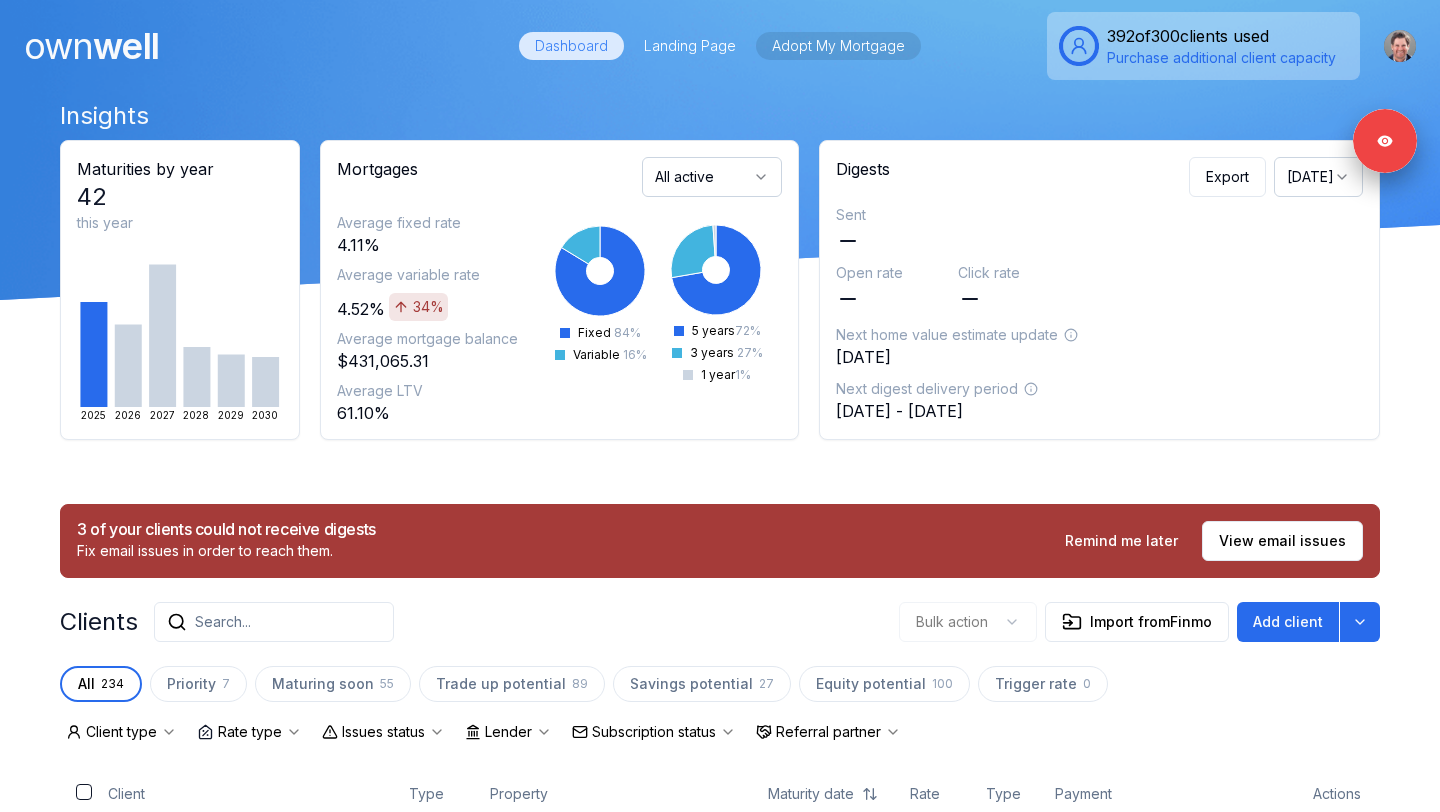 click on "Adopt My Mortgage" at bounding box center (838, 46) 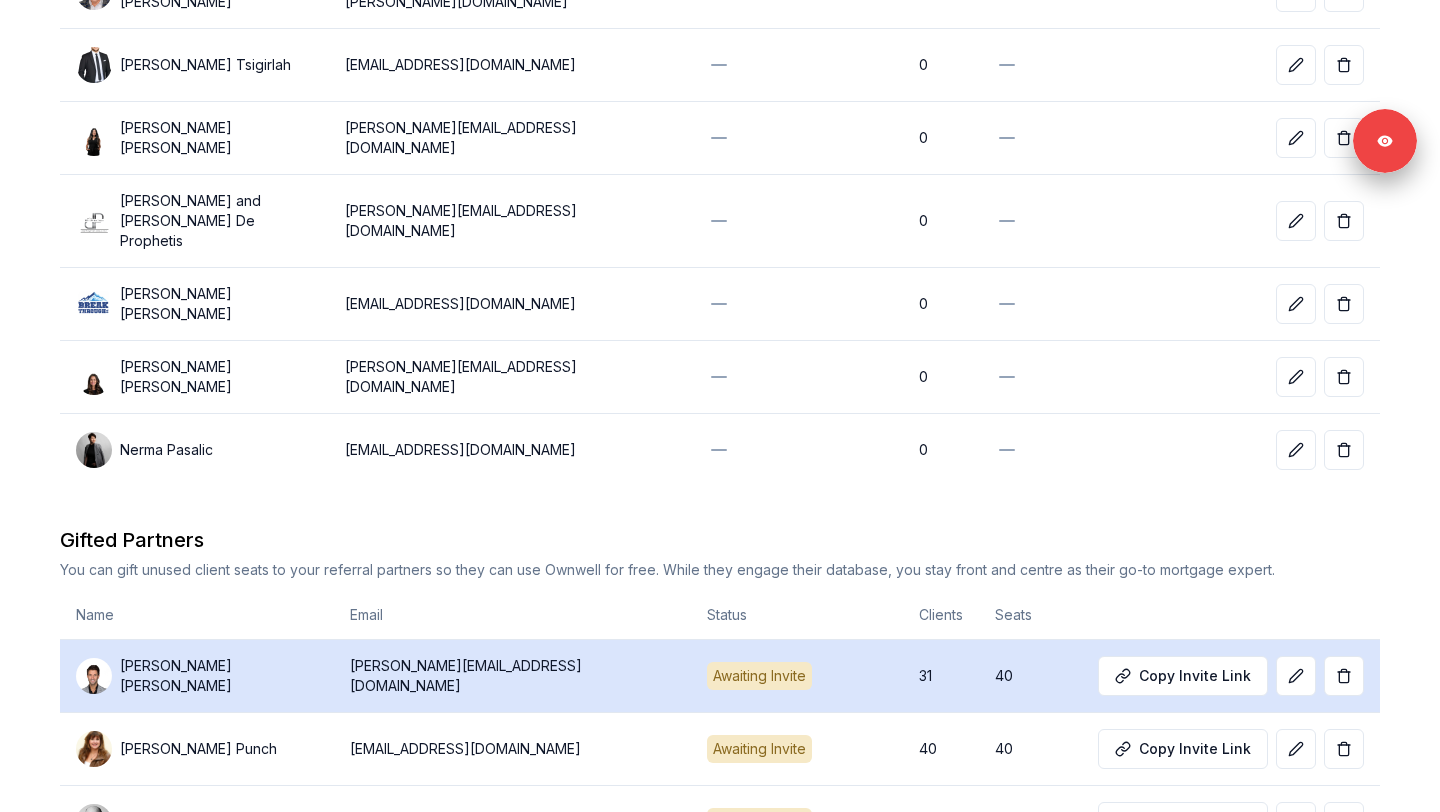 scroll, scrollTop: 1006, scrollLeft: 0, axis: vertical 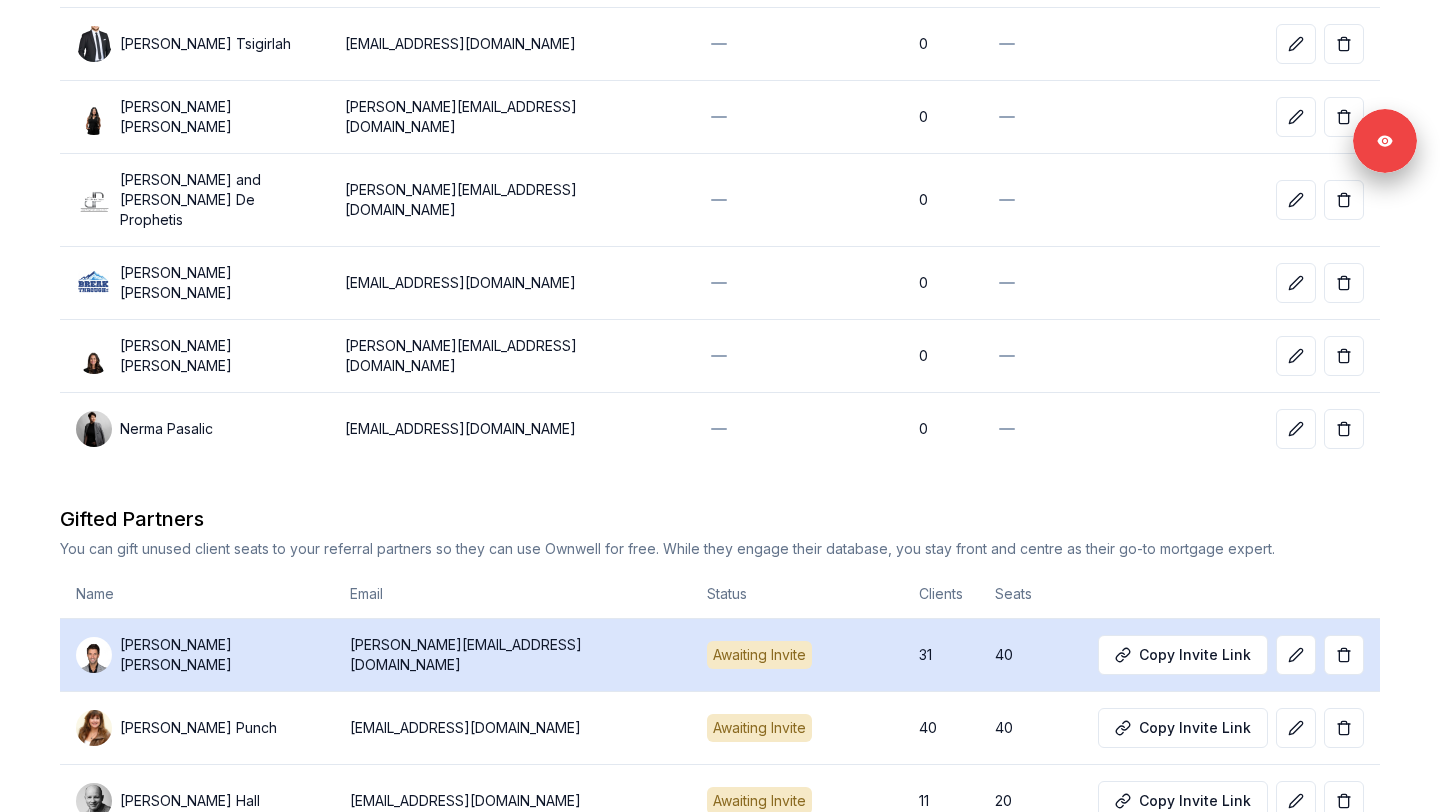click on "[PERSON_NAME]" at bounding box center [197, 655] 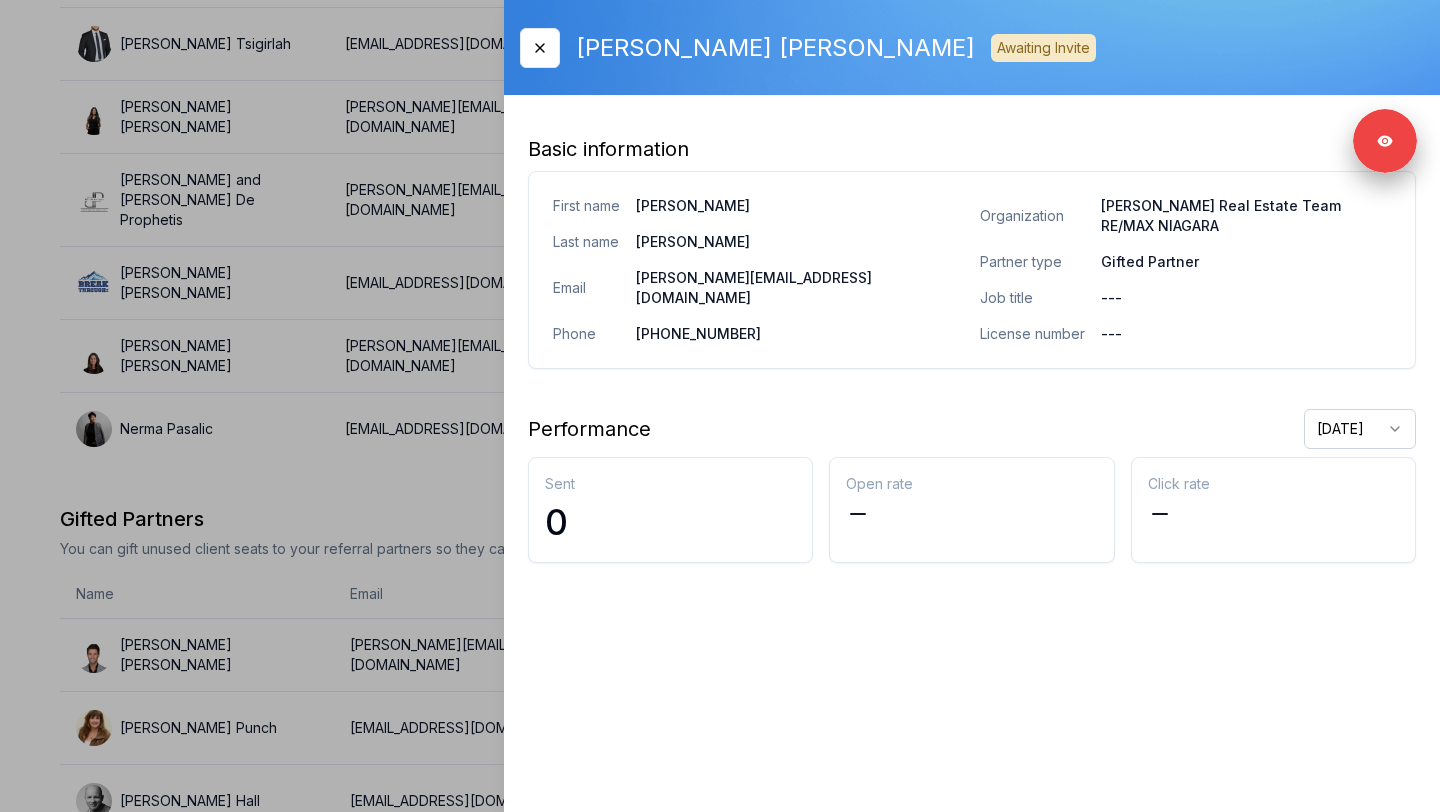 click on "Ownwell's platform is not optimized for mobile at this time.   For the best experience, please use a   desktop or laptop  to manage your account.   Note:  The   personalized homeownership reports   you generate for clients   are fully mobile-friendly   and can be easily viewed on any device. own well Dashboard Landing Page Adopt My Mortgage 392  of  300  clients used Purchase additional client capacity Adopt My Mortgage Your network is your superpower.   Expand your reach by sharing unused client seats with your referral partners. Each invite gives your partner their own Ownwell account to engage their clients - while showcasing you as their trusted mortgage advisor. Add or invite partner Your Client Seats 392  /  300  used Used by you 202 Gifted 190 Unused -92 Limited Partners These are partners you haven’t invited into Ownwell yet, but you’ve linked clients to them and co-branded your Ownwell digests with their contact information. Name Email Status Clients Seats [PERSON_NAME] [EMAIL_ADDRESS][DOMAIN_NAME] 0   0" at bounding box center [720, -959] 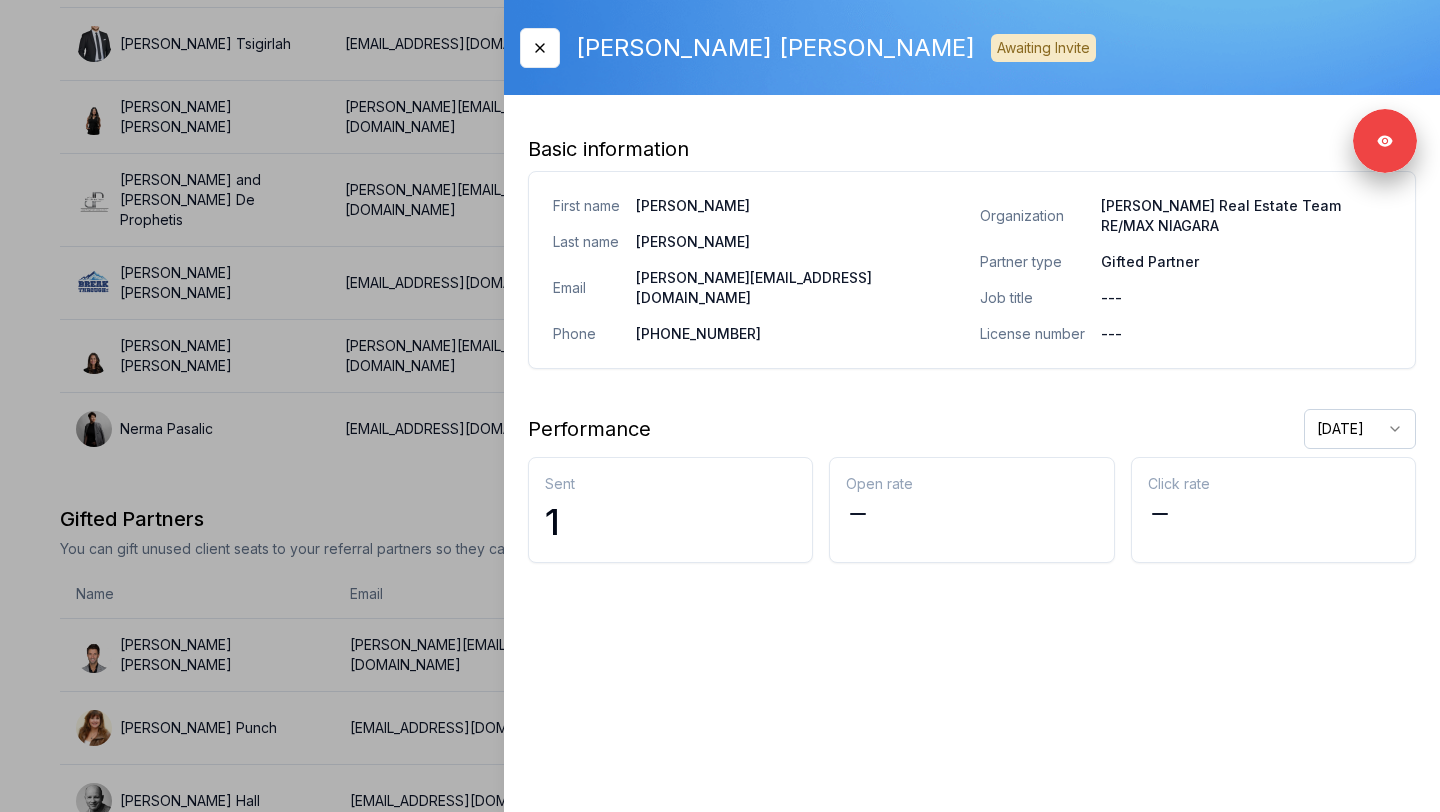 click at bounding box center [720, 406] 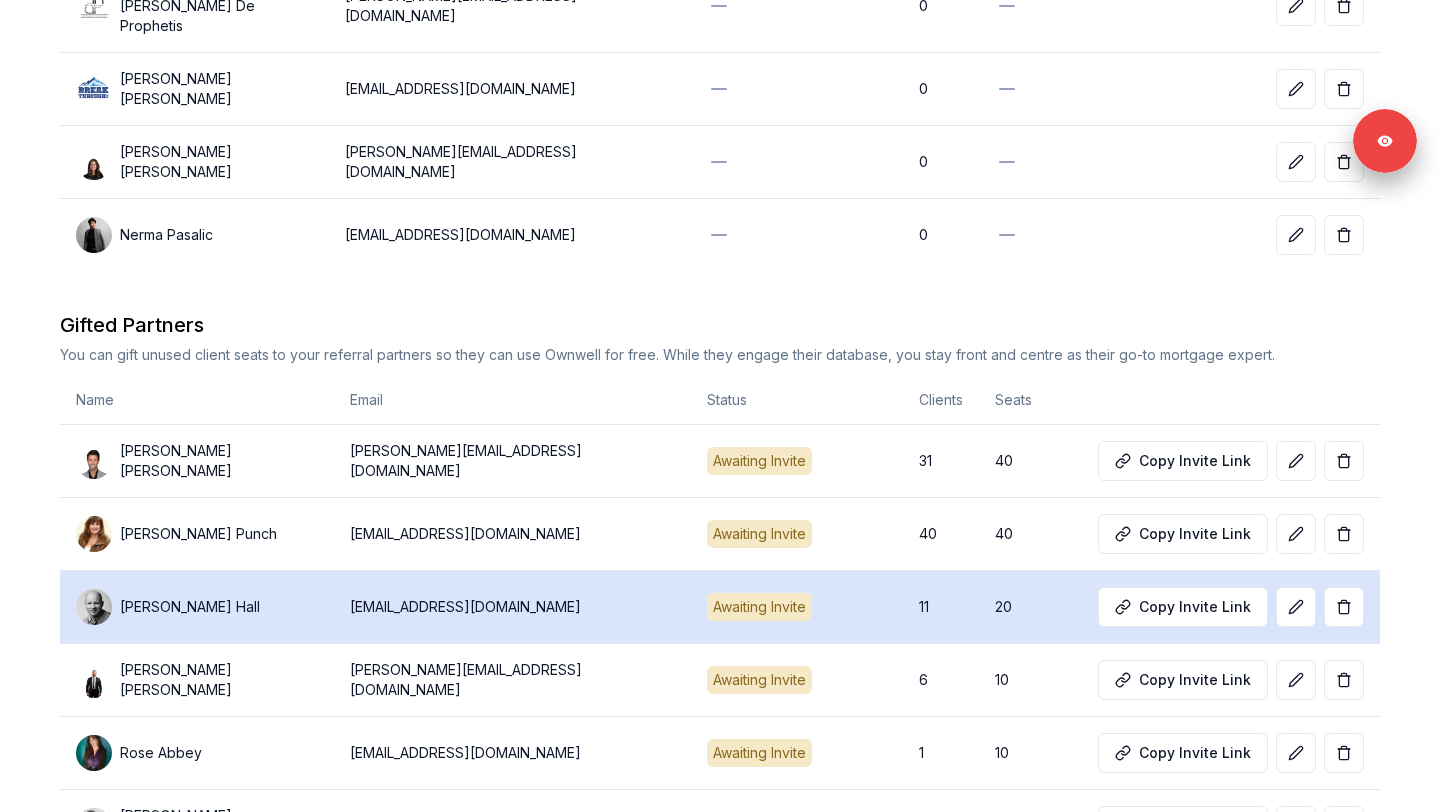 scroll, scrollTop: 1204, scrollLeft: 0, axis: vertical 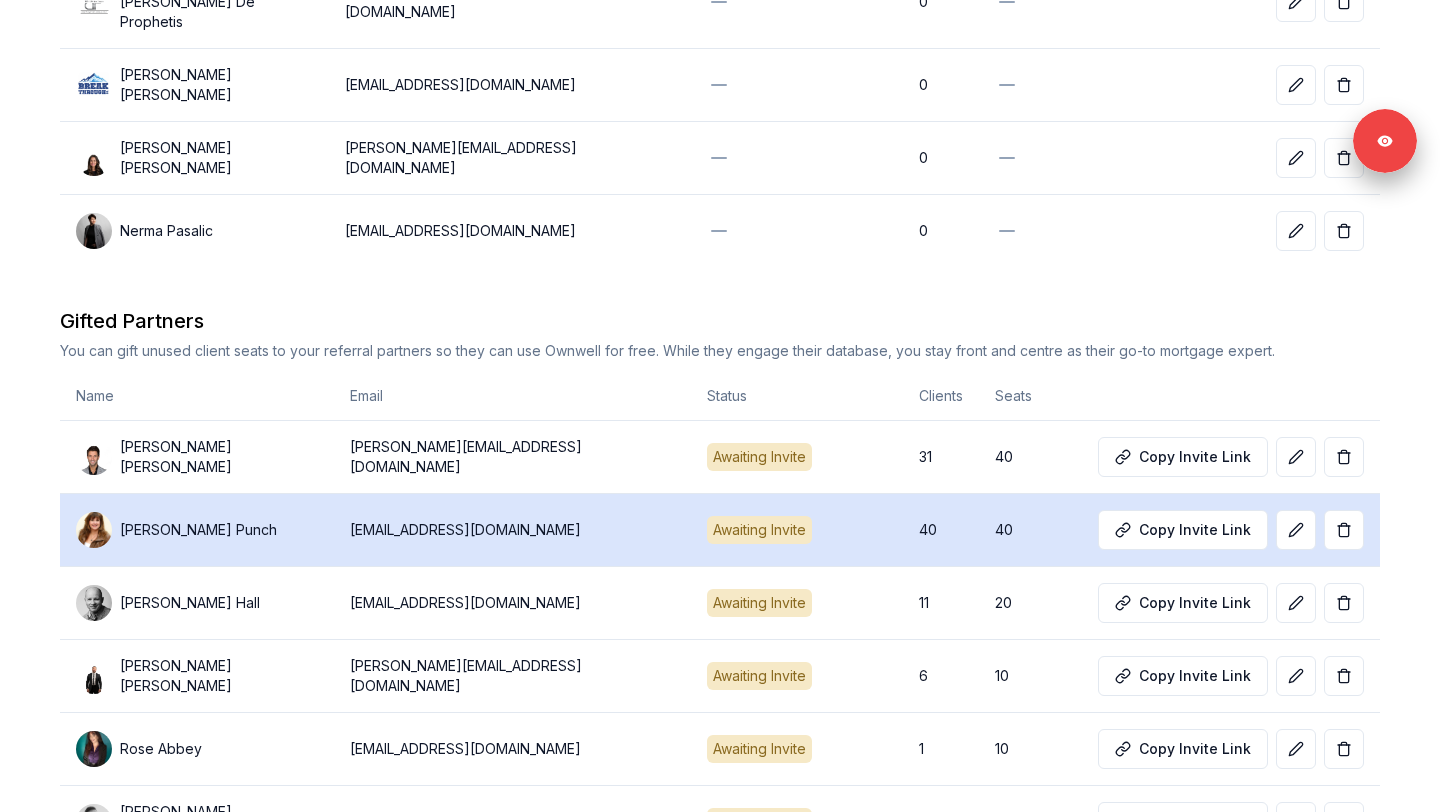 click on "[EMAIL_ADDRESS][DOMAIN_NAME]" at bounding box center (512, 530) 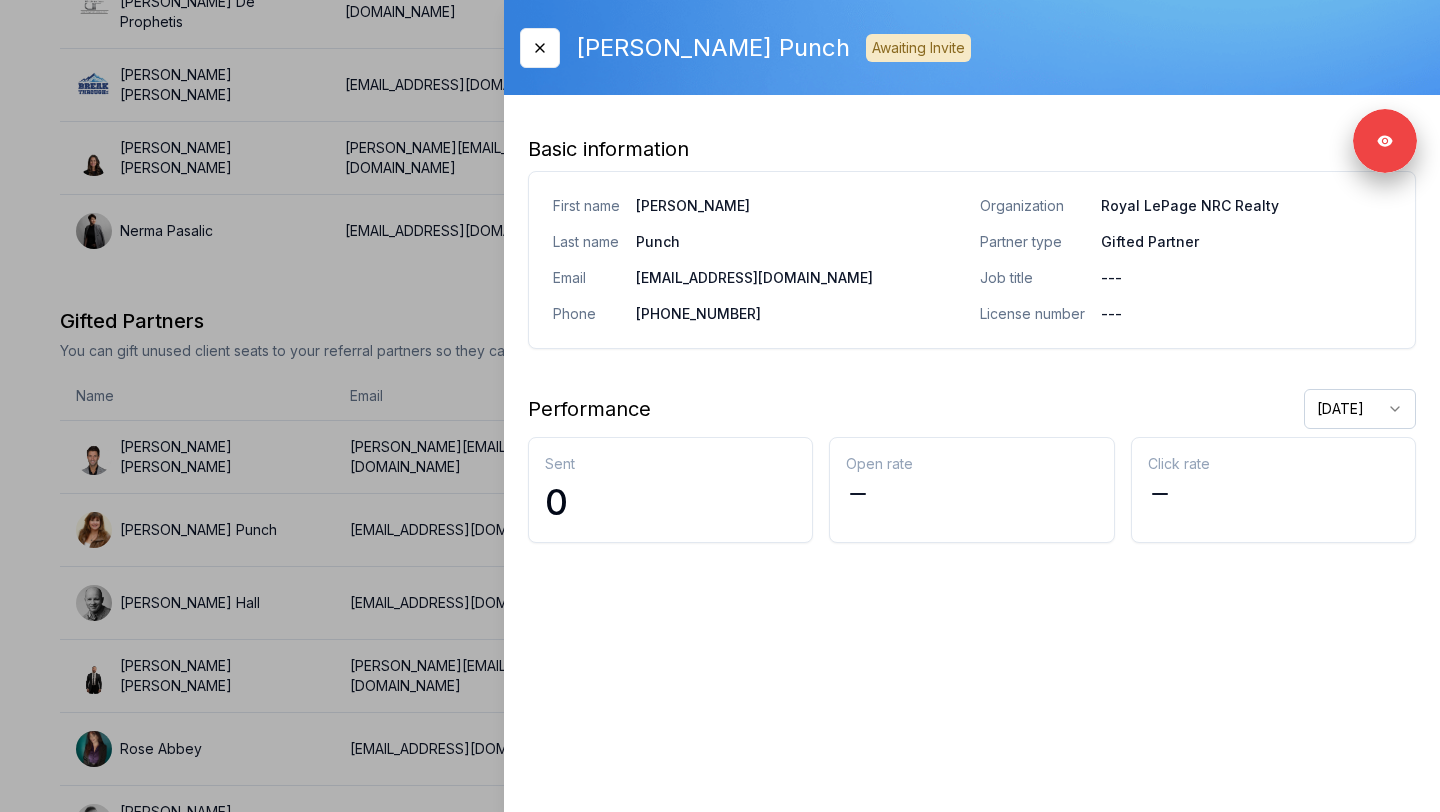 click on "Ownwell's platform is not optimized for mobile at this time.   For the best experience, please use a   desktop or laptop  to manage your account.   Note:  The   personalized homeownership reports   you generate for clients   are fully mobile-friendly   and can be easily viewed on any device. own well Dashboard Landing Page Adopt My Mortgage 392  of  300  clients used Purchase additional client capacity Adopt My Mortgage Your network is your superpower.   Expand your reach by sharing unused client seats with your referral partners. Each invite gives your partner their own Ownwell account to engage their clients - while showcasing you as their trusted mortgage advisor. Add or invite partner Your Client Seats 392  /  300  used Used by you 202 Gifted 190 Unused -92 Limited Partners These are partners you haven’t invited into Ownwell yet, but you’ve linked clients to them and co-branded your Ownwell digests with their contact information. Name Email Status Clients Seats [PERSON_NAME] [EMAIL_ADDRESS][DOMAIN_NAME] 0   0" at bounding box center [720, -1157] 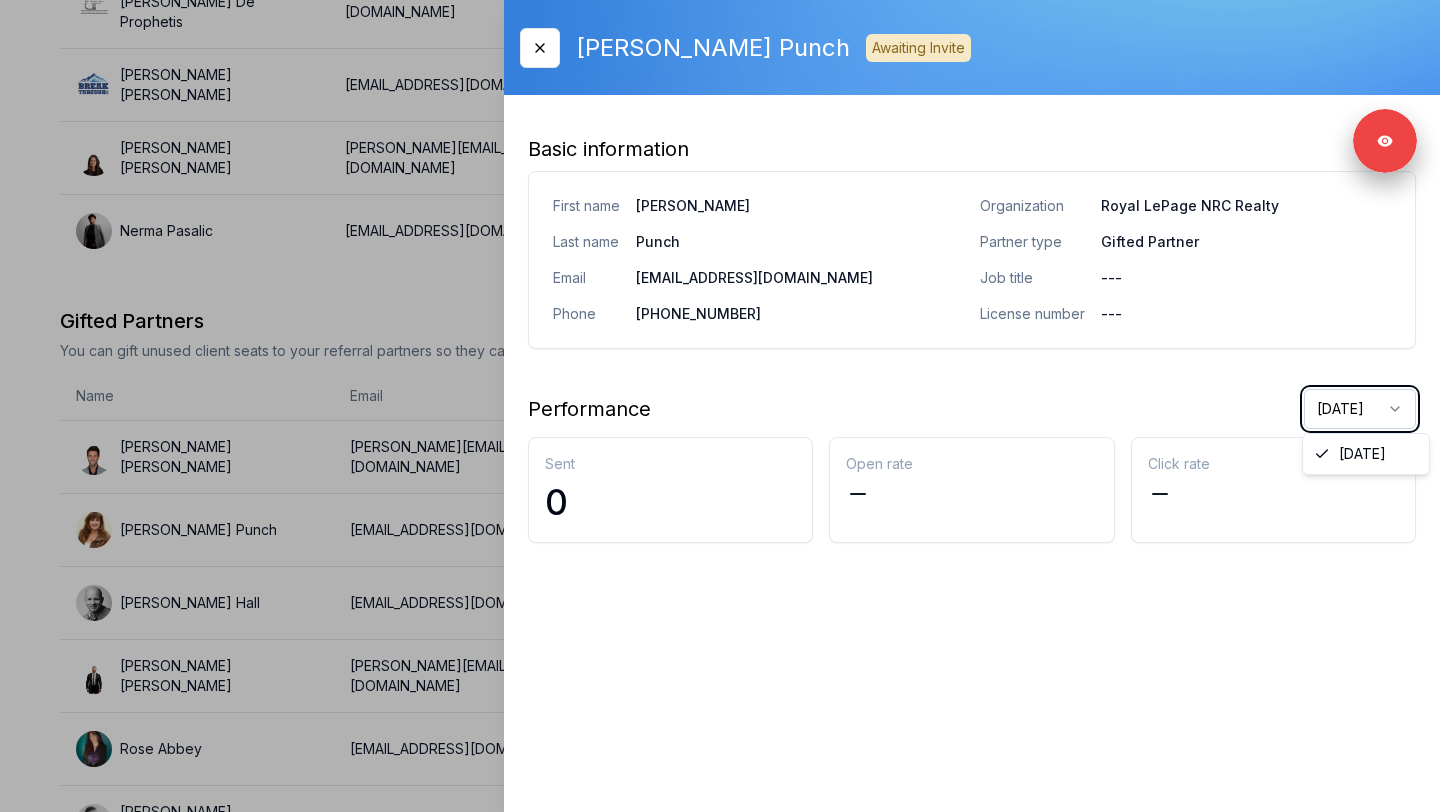 click on "Ownwell's platform is not optimized for mobile at this time.   For the best experience, please use a   desktop or laptop  to manage your account.   Note:  The   personalized homeownership reports   you generate for clients   are fully mobile-friendly   and can be easily viewed on any device. own well Dashboard Landing Page Adopt My Mortgage 392  of  300  clients used Purchase additional client capacity Adopt My Mortgage Your network is your superpower.   Expand your reach by sharing unused client seats with your referral partners. Each invite gives your partner their own Ownwell account to engage their clients - while showcasing you as their trusted mortgage advisor. Add or invite partner Your Client Seats 392  /  300  used Used by you 202 Gifted 190 Unused -92 Limited Partners These are partners you haven’t invited into Ownwell yet, but you’ve linked clients to them and co-branded your Ownwell digests with their contact information. Name Email Status Clients Seats [PERSON_NAME] [EMAIL_ADDRESS][DOMAIN_NAME] 0   0" at bounding box center (720, -1157) 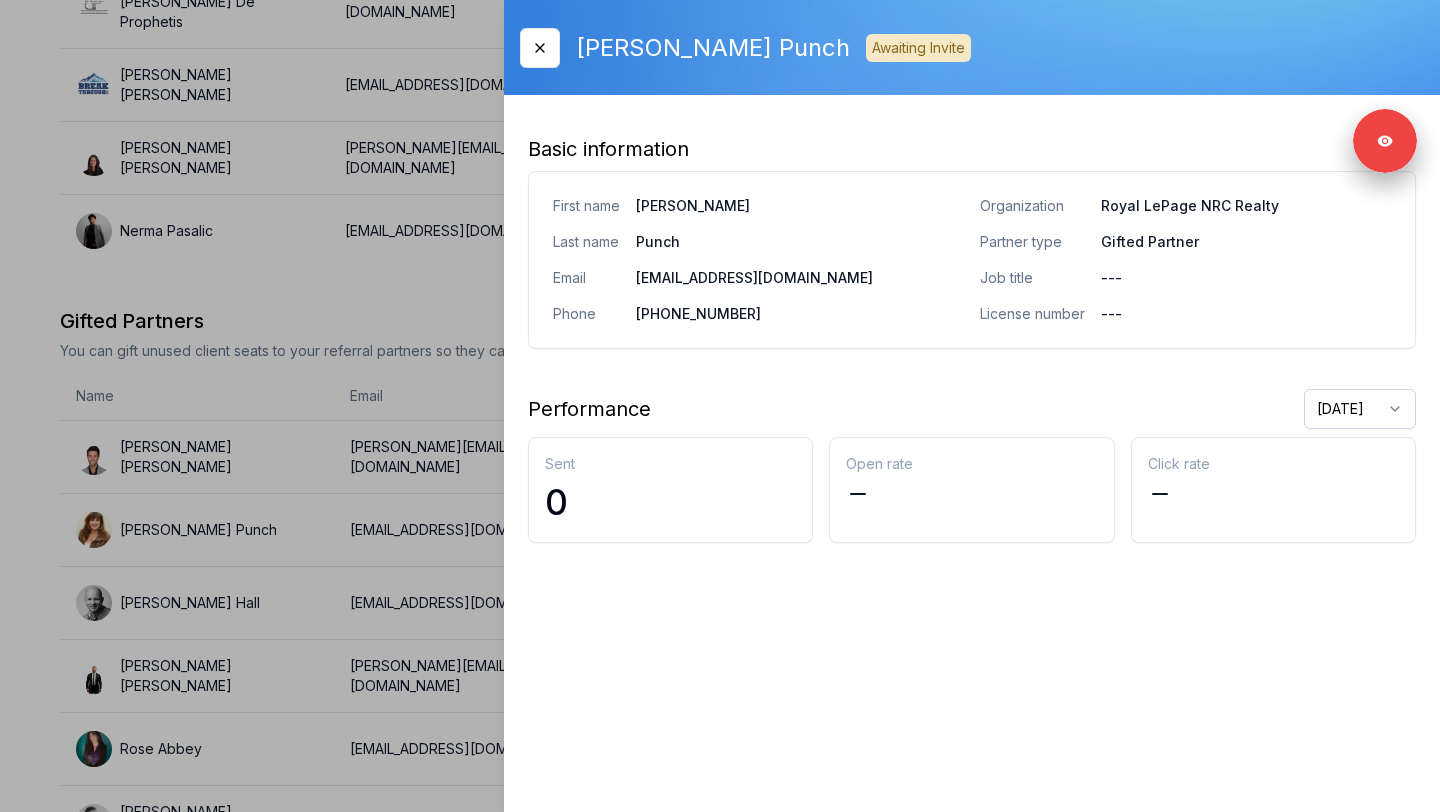 click at bounding box center (720, 406) 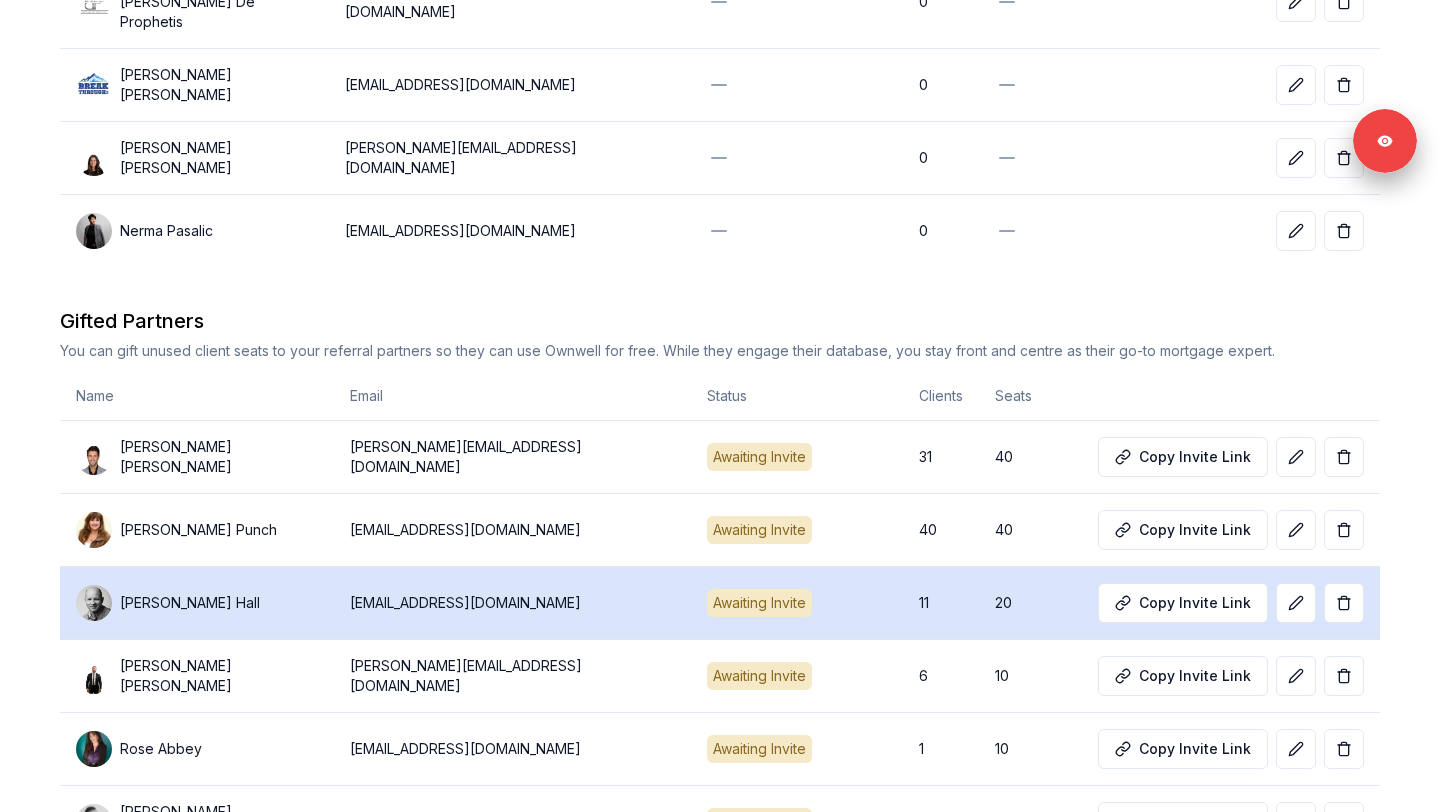 click on "[PERSON_NAME]" at bounding box center (197, 603) 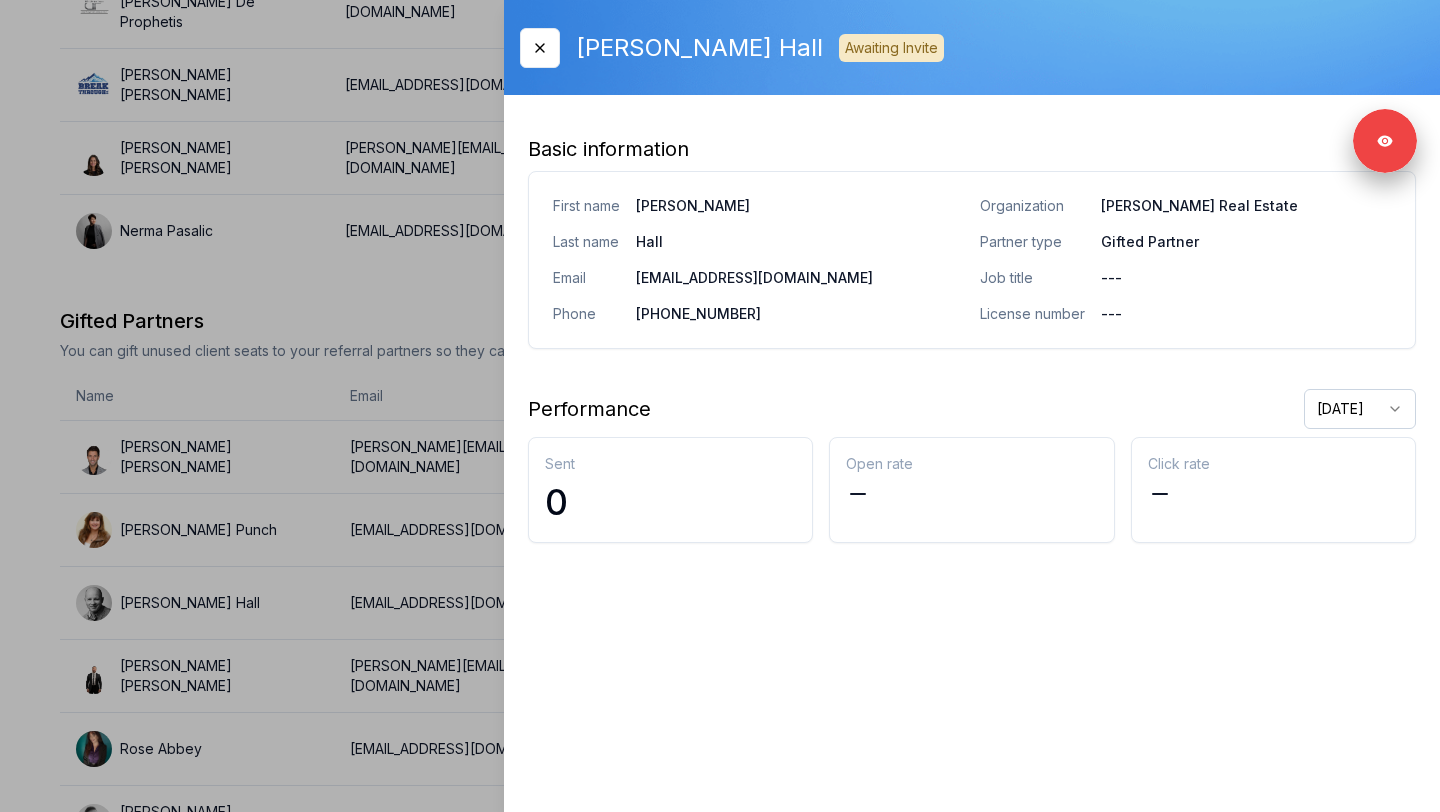 click on "Ownwell's platform is not optimized for mobile at this time.   For the best experience, please use a   desktop or laptop  to manage your account.   Note:  The   personalized homeownership reports   you generate for clients   are fully mobile-friendly   and can be easily viewed on any device. own well Dashboard Landing Page Adopt My Mortgage 392  of  300  clients used Purchase additional client capacity Adopt My Mortgage Your network is your superpower.   Expand your reach by sharing unused client seats with your referral partners. Each invite gives your partner their own Ownwell account to engage their clients - while showcasing you as their trusted mortgage advisor. Add or invite partner Your Client Seats 392  /  300  used Used by you 202 Gifted 190 Unused -92 Limited Partners These are partners you haven’t invited into Ownwell yet, but you’ve linked clients to them and co-branded your Ownwell digests with their contact information. Name Email Status Clients Seats [PERSON_NAME] [EMAIL_ADDRESS][DOMAIN_NAME] 0   0" at bounding box center (720, -1157) 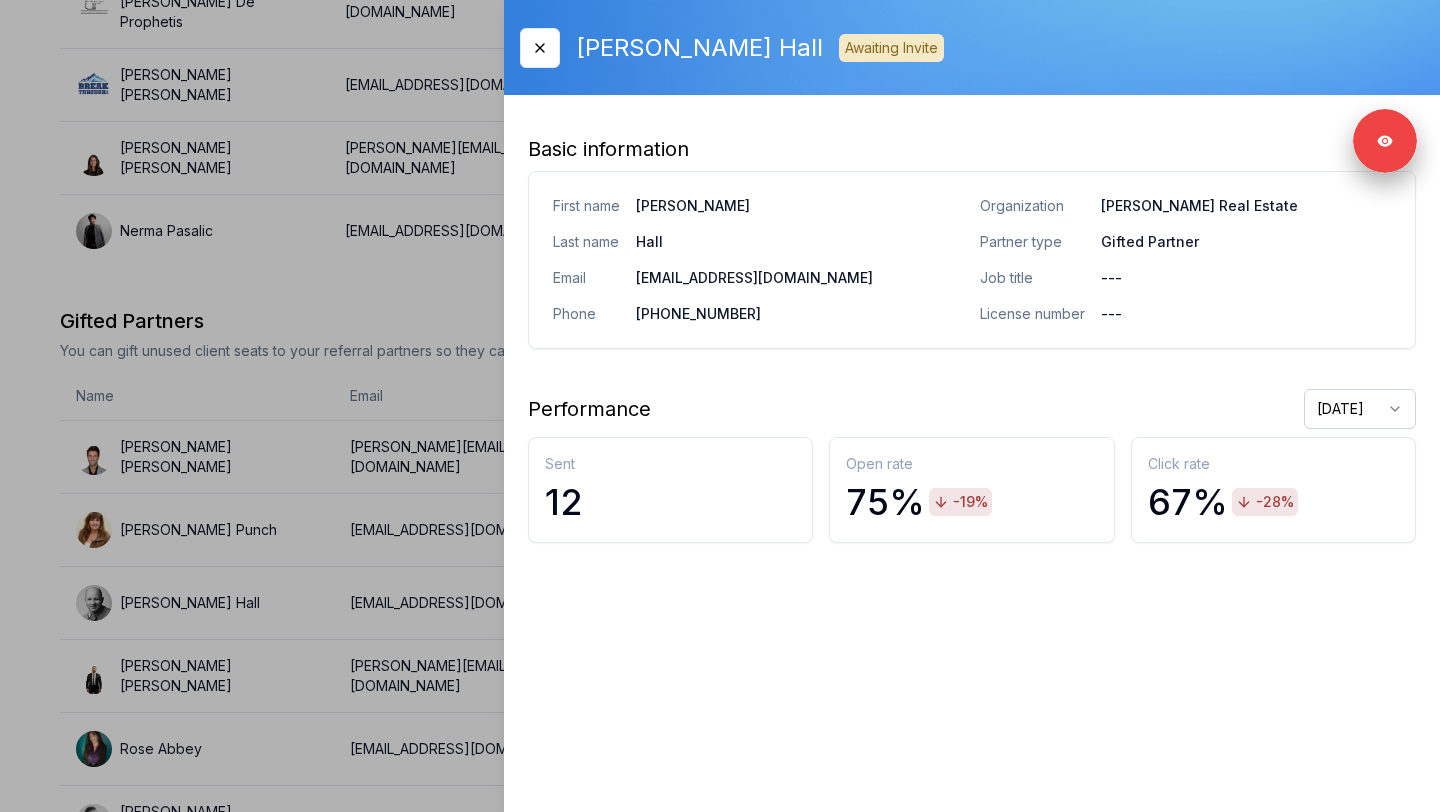 click at bounding box center [720, 406] 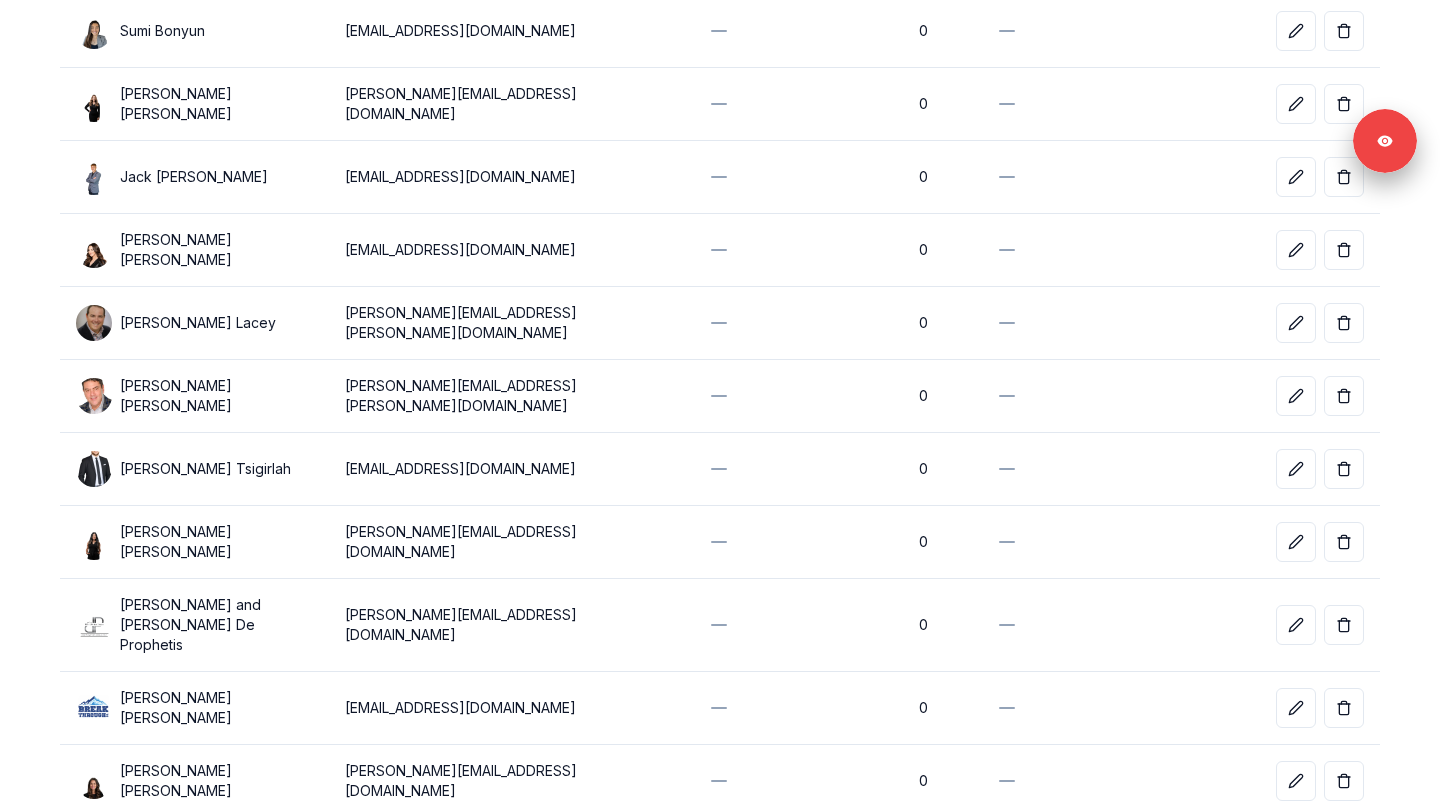 scroll, scrollTop: 0, scrollLeft: 0, axis: both 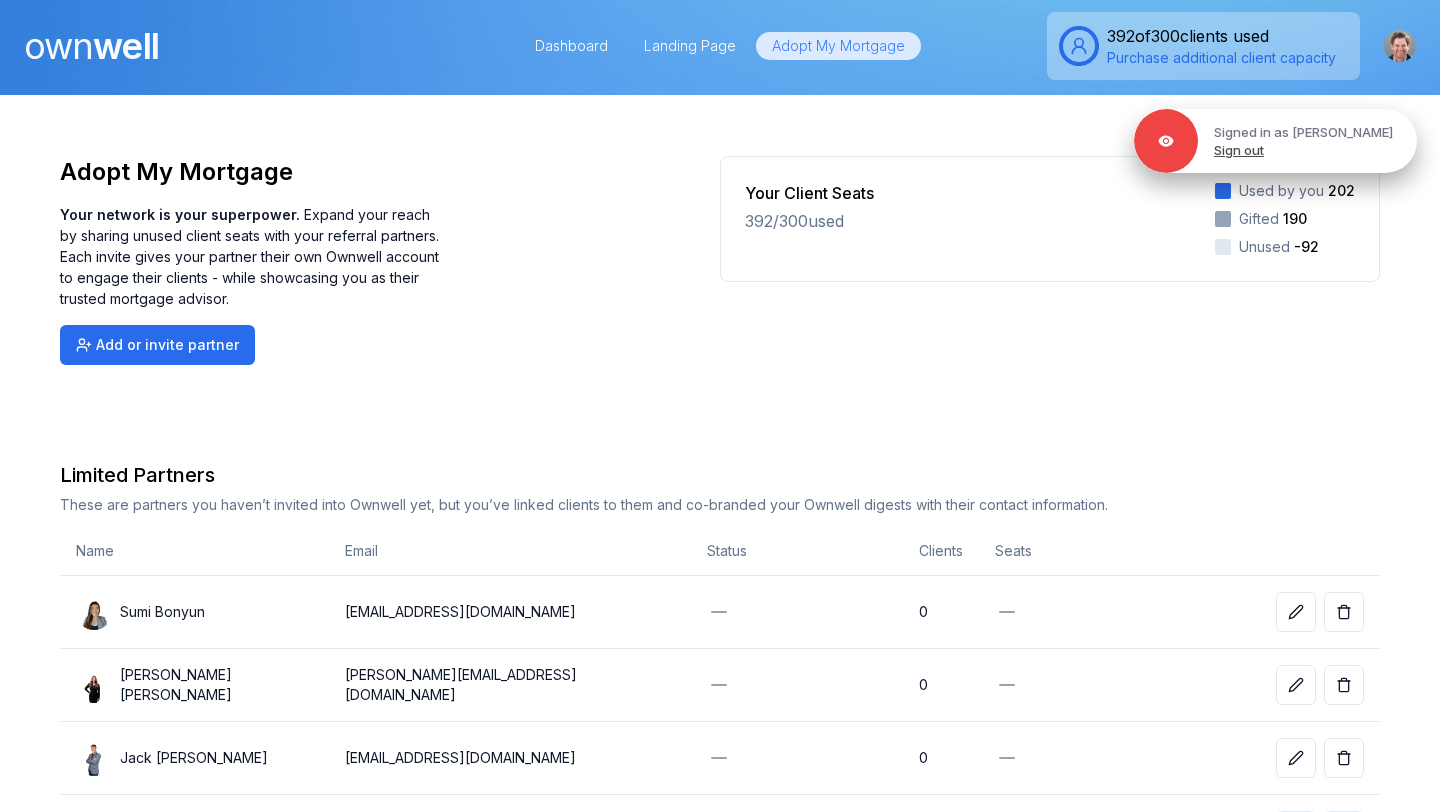click on "Sign out" at bounding box center (1239, 150) 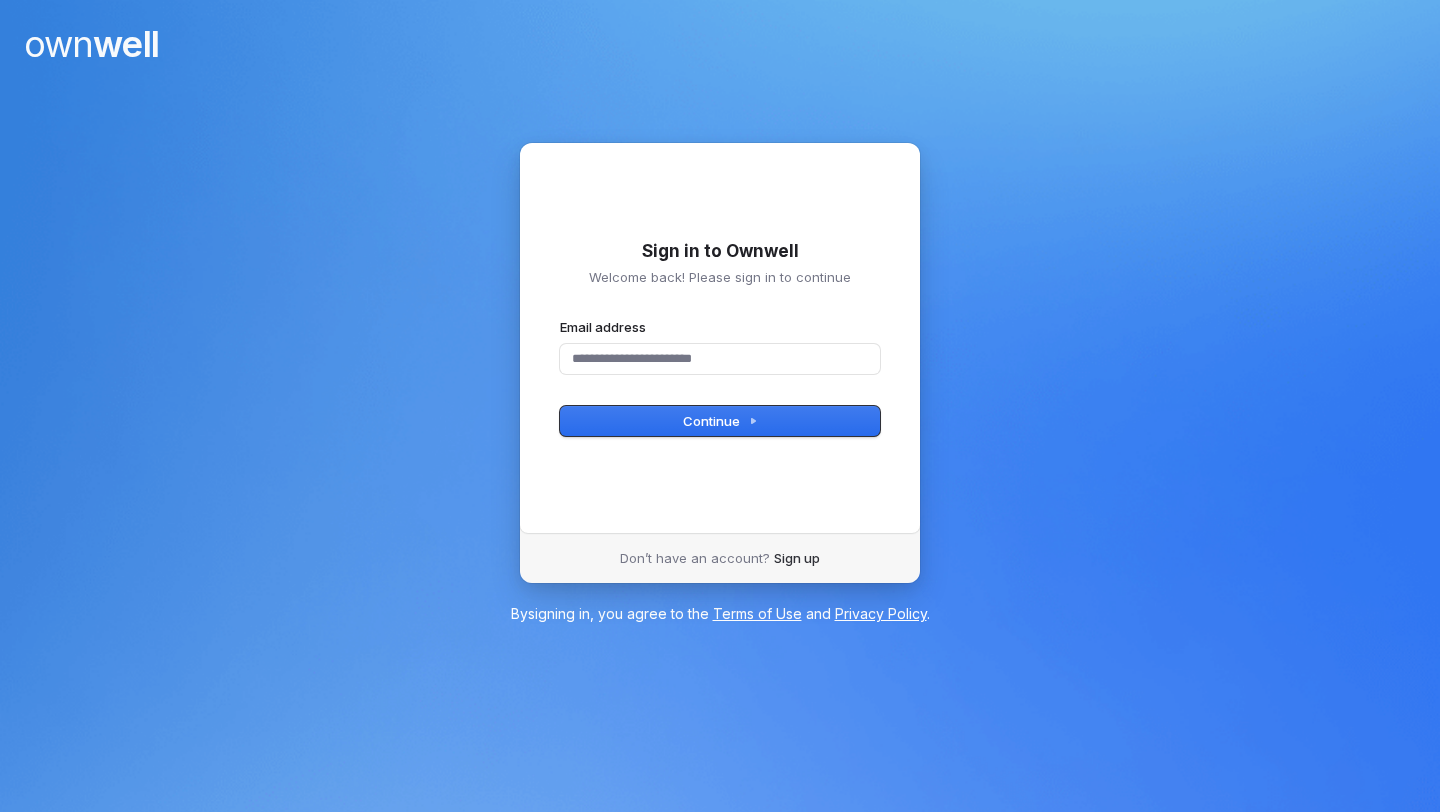 type 